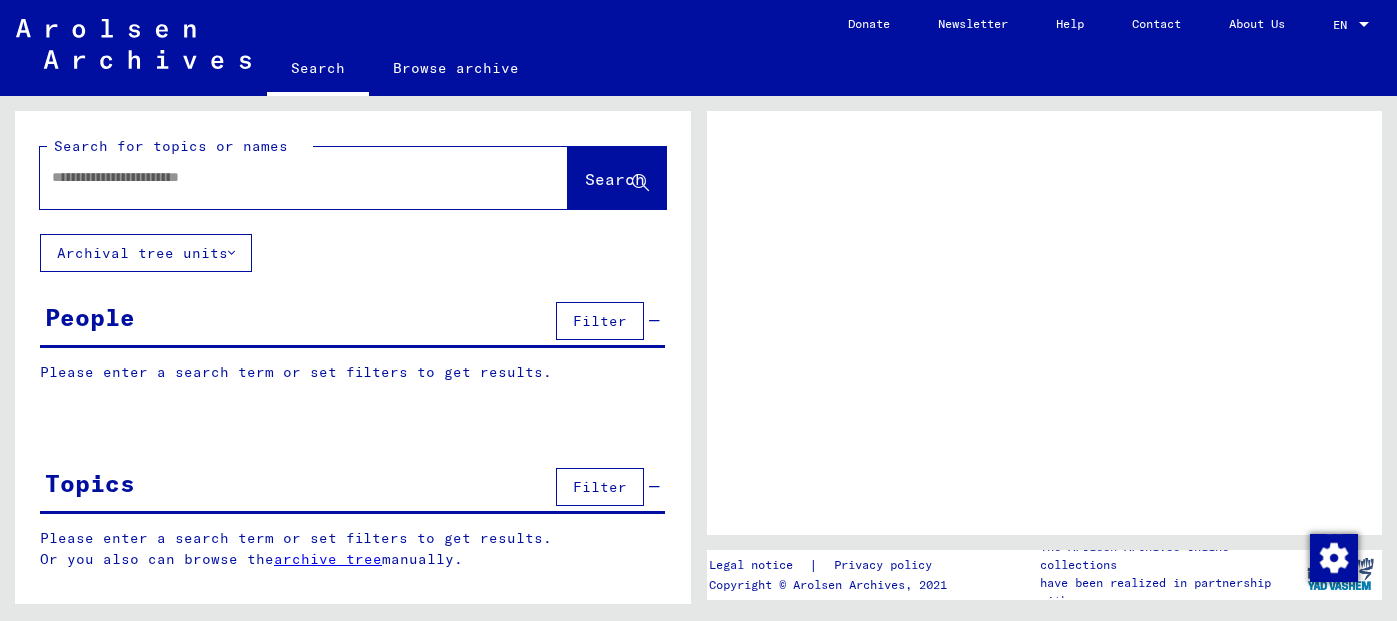 scroll, scrollTop: 0, scrollLeft: 0, axis: both 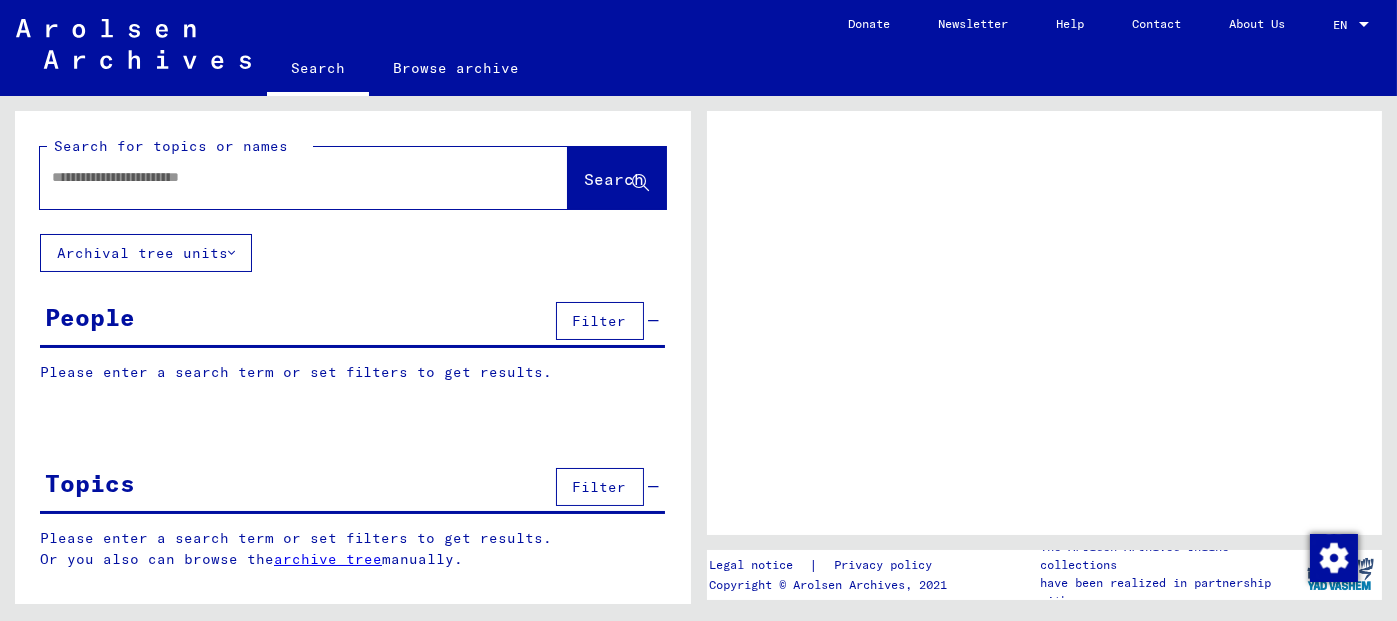 click at bounding box center [286, 177] 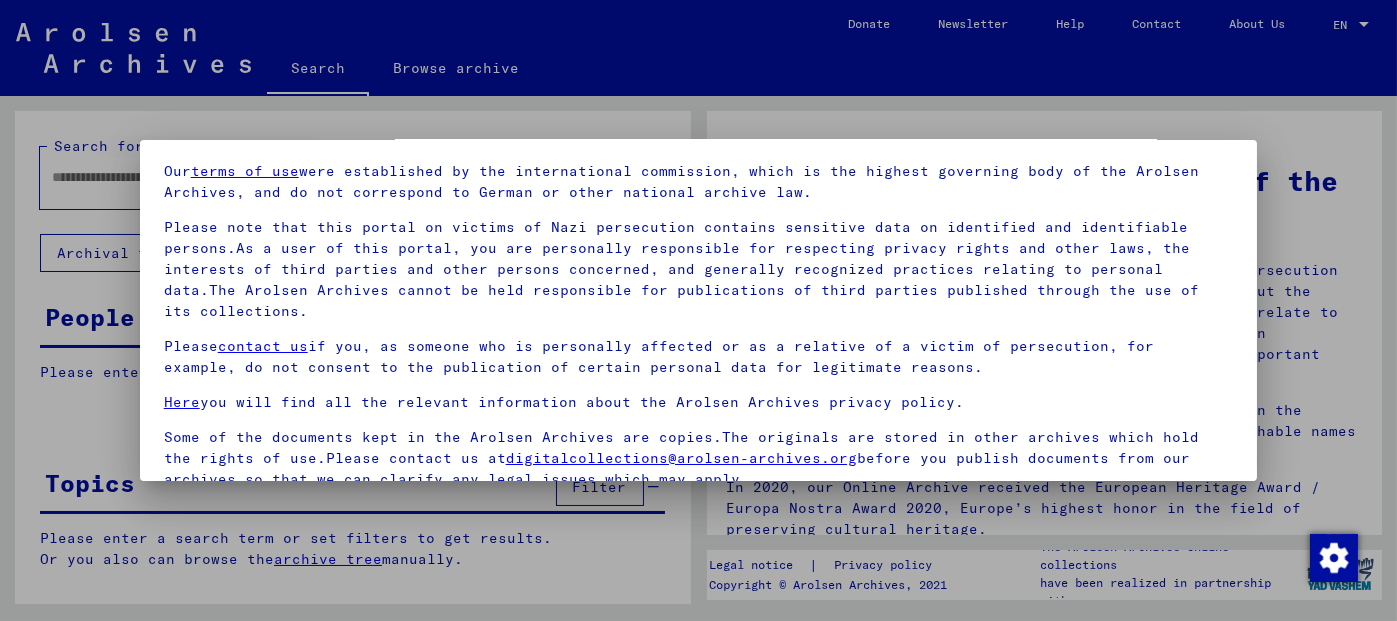 scroll, scrollTop: 162, scrollLeft: 0, axis: vertical 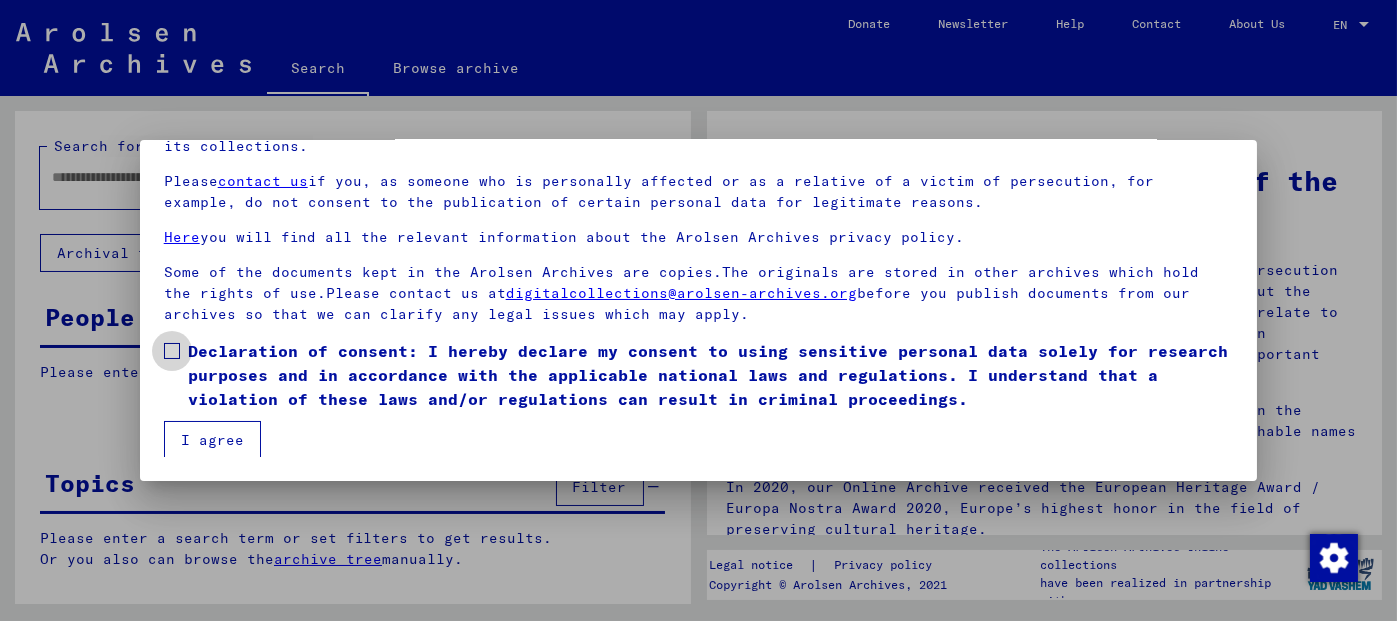 click at bounding box center [172, 351] 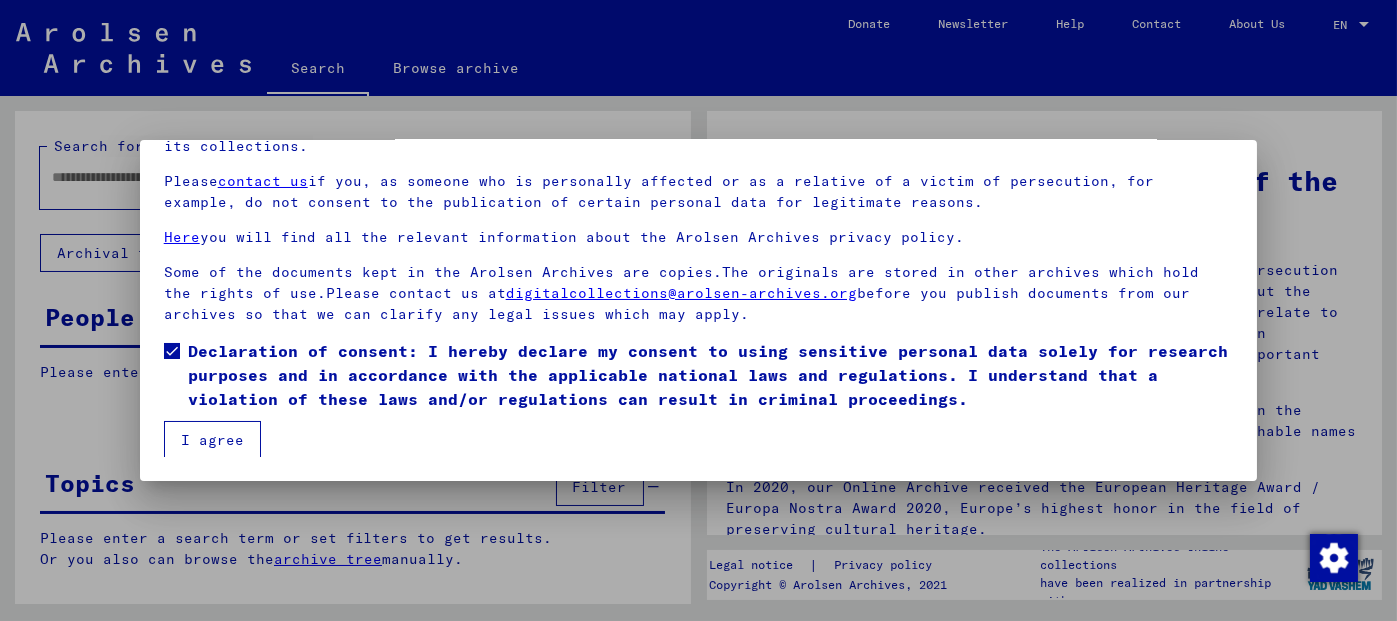 click on "I agree" at bounding box center (212, 440) 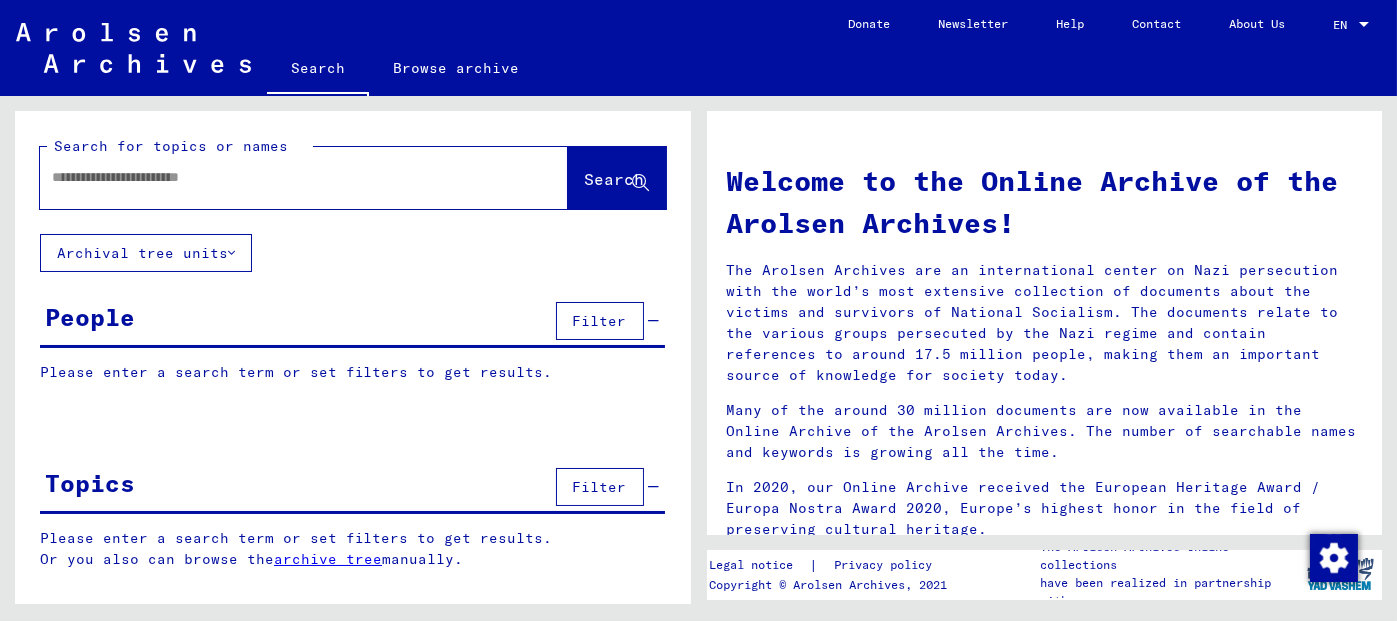 click at bounding box center [280, 177] 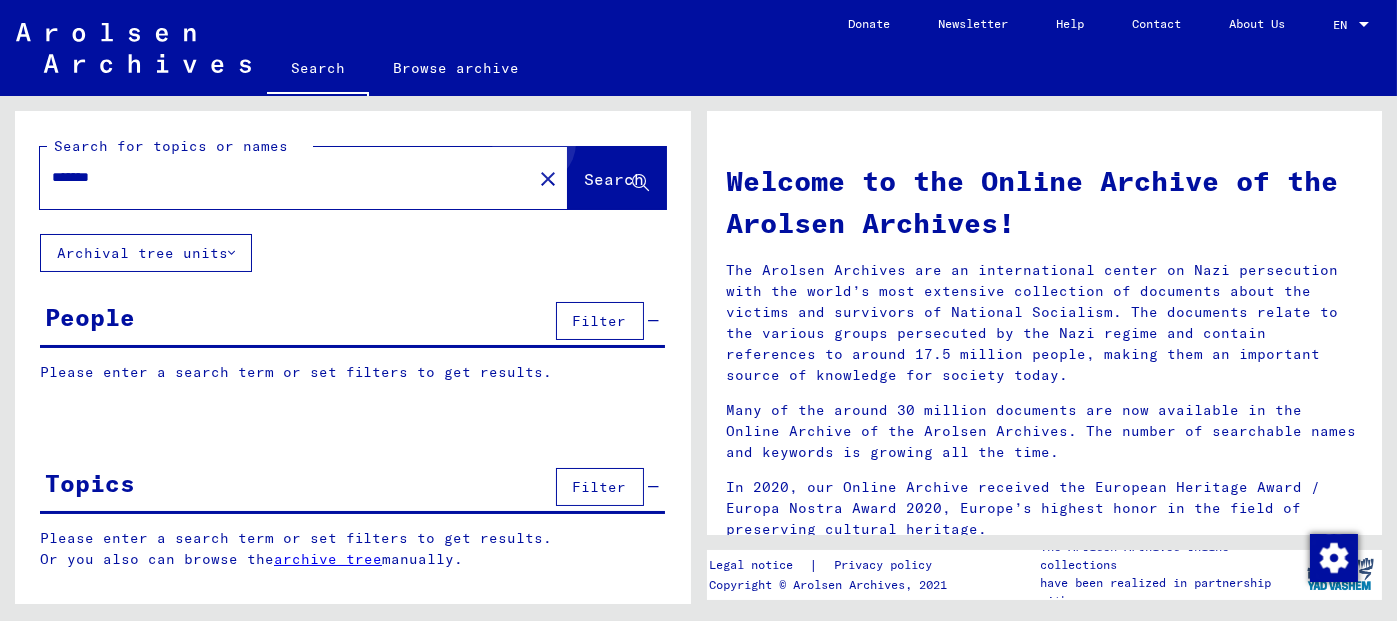 click on "Search" at bounding box center (617, 178) 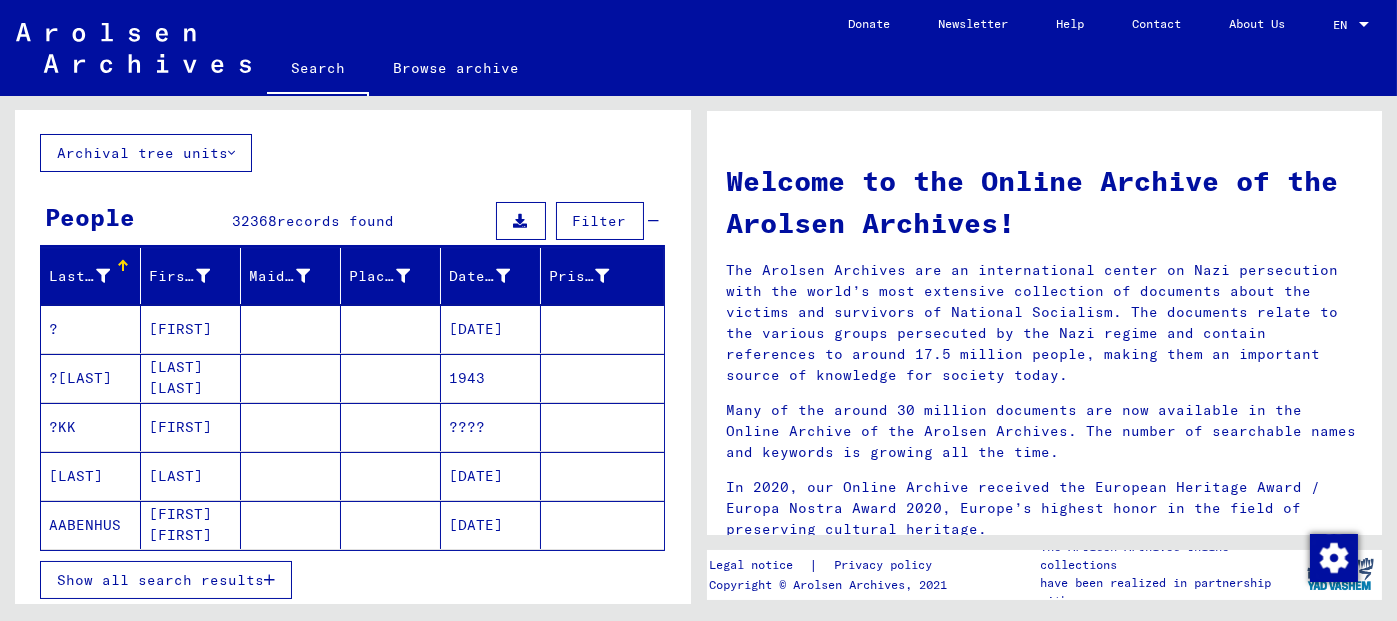scroll, scrollTop: 400, scrollLeft: 0, axis: vertical 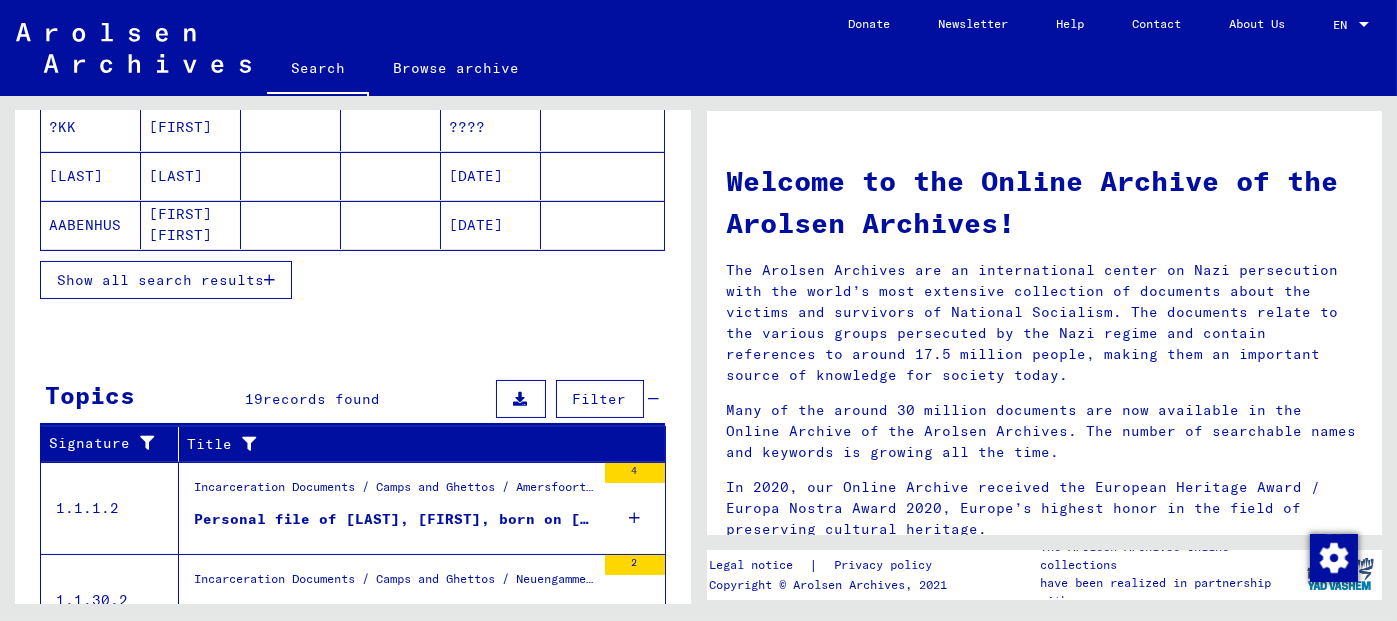 click at bounding box center (269, 280) 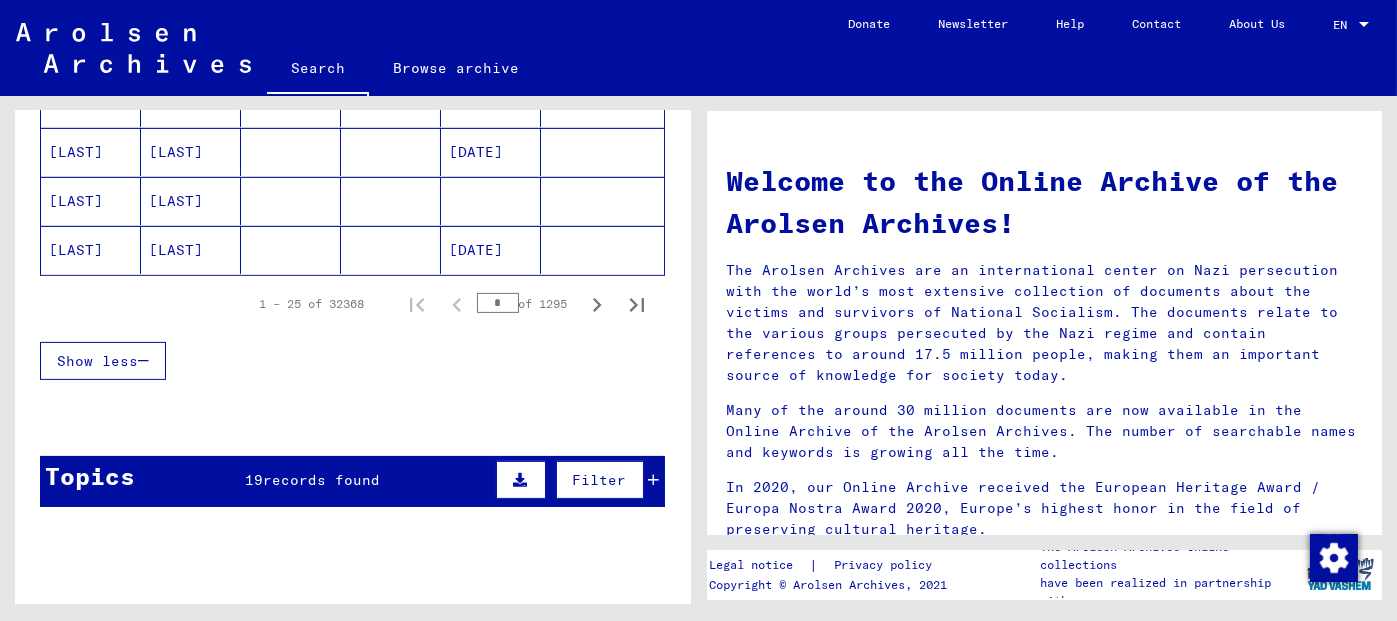 scroll, scrollTop: 1300, scrollLeft: 0, axis: vertical 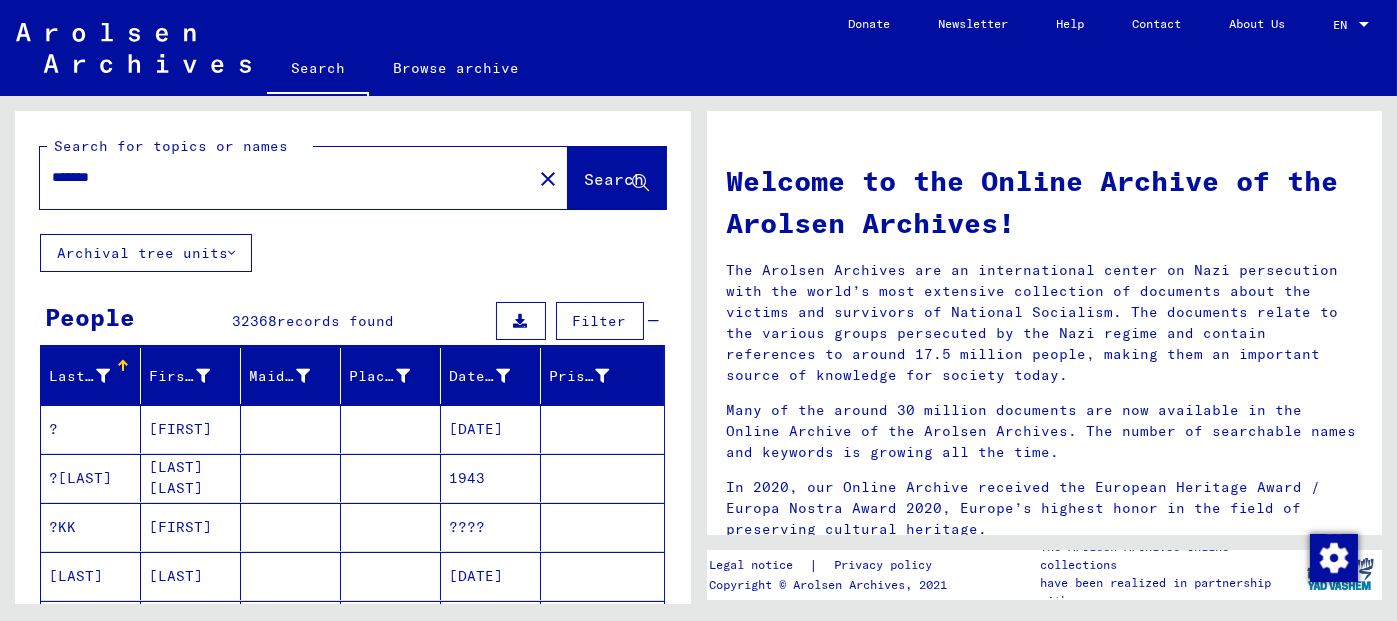 click on "*******" at bounding box center [280, 177] 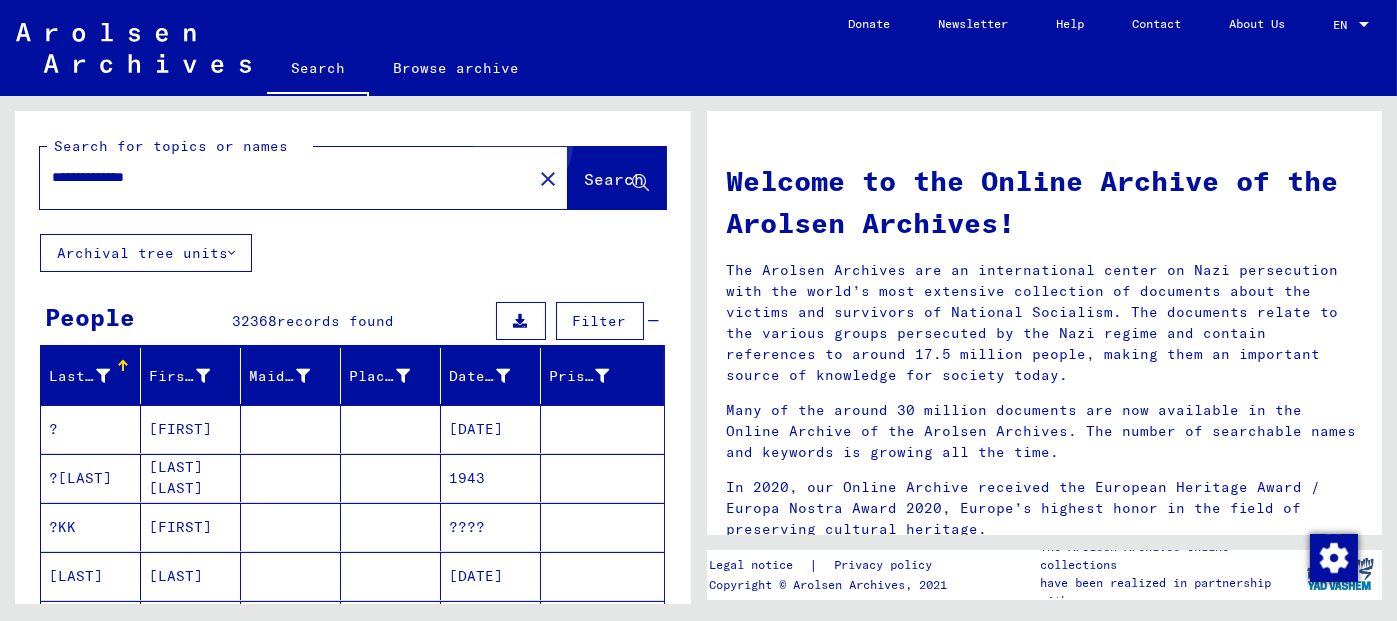 click on "Search" at bounding box center [615, 179] 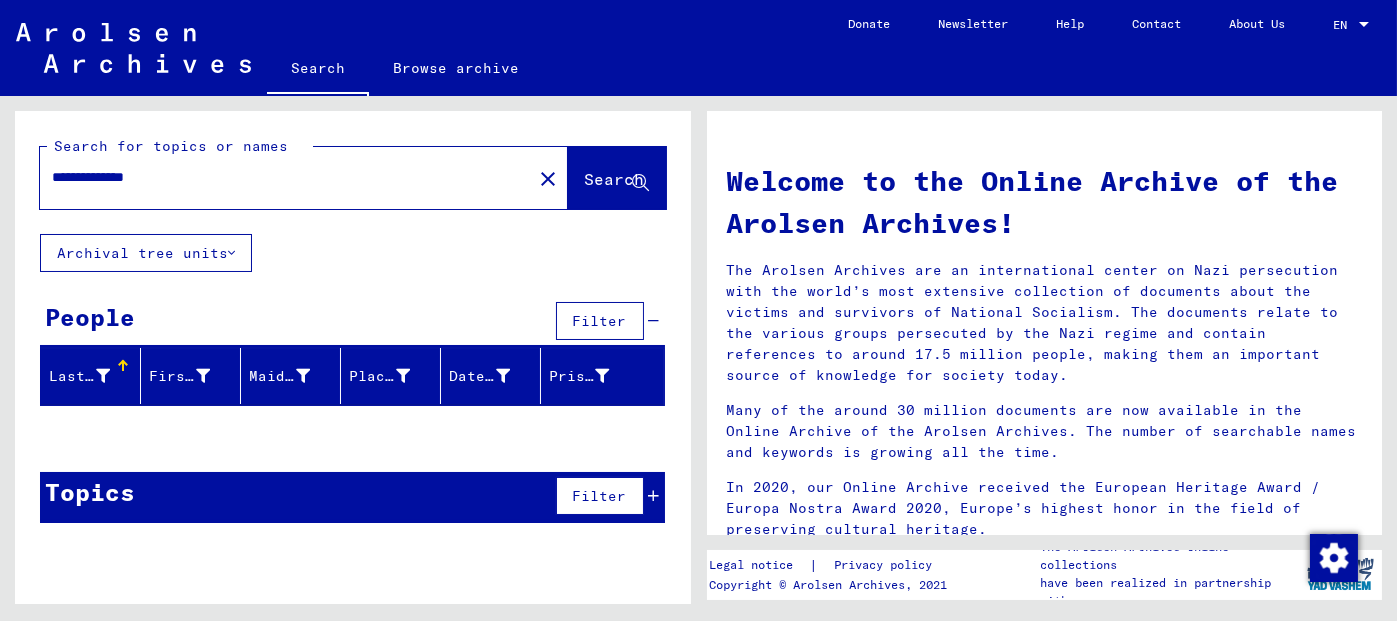 click on "**********" at bounding box center (274, 177) 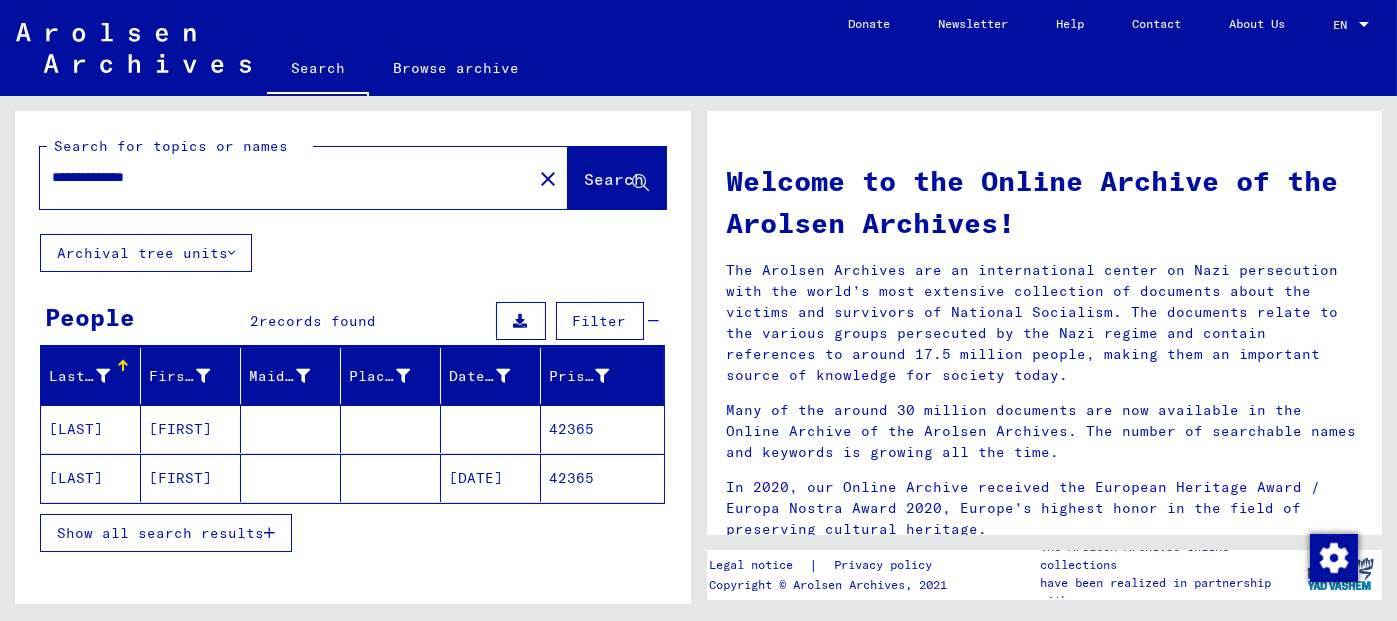 click on "42365" at bounding box center [602, 429] 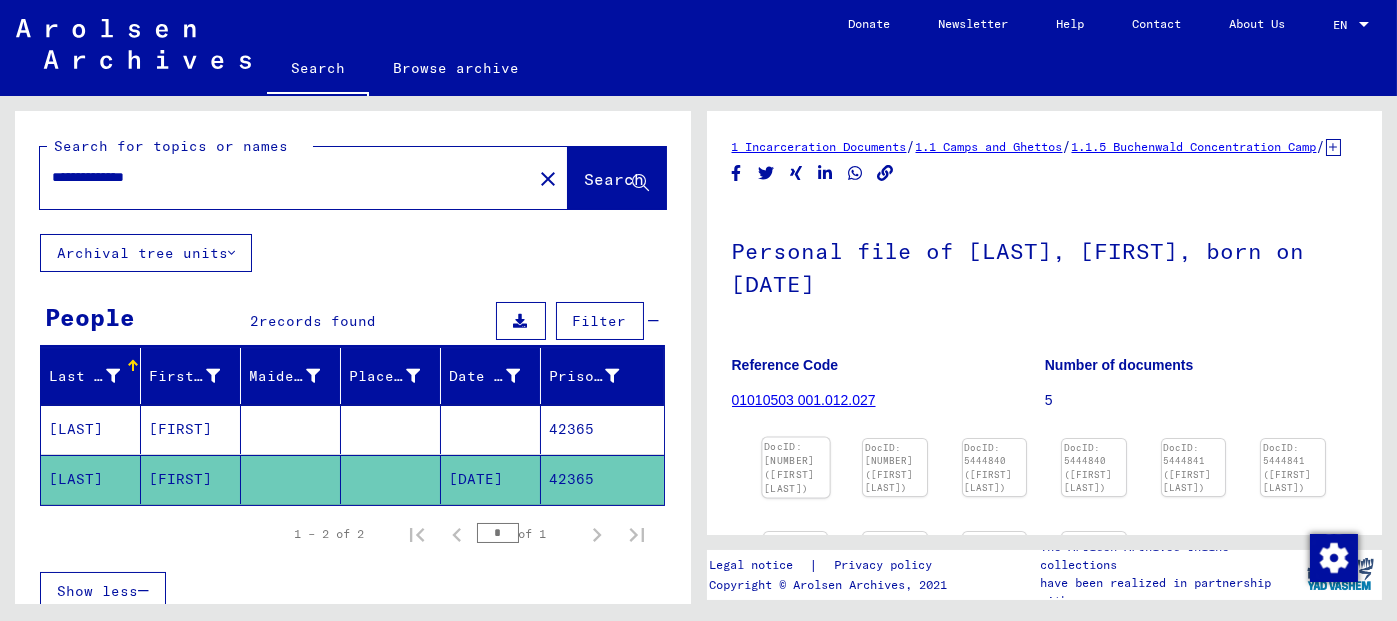 click at bounding box center [795, 438] 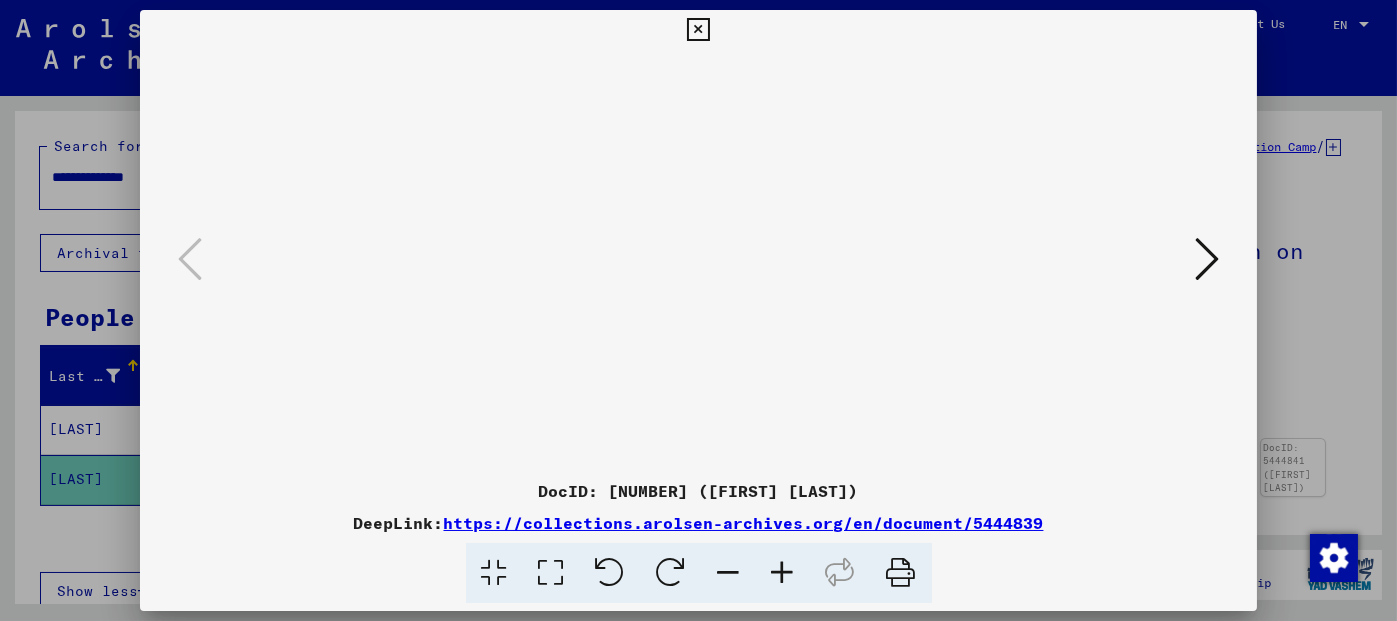 click at bounding box center [1207, 260] 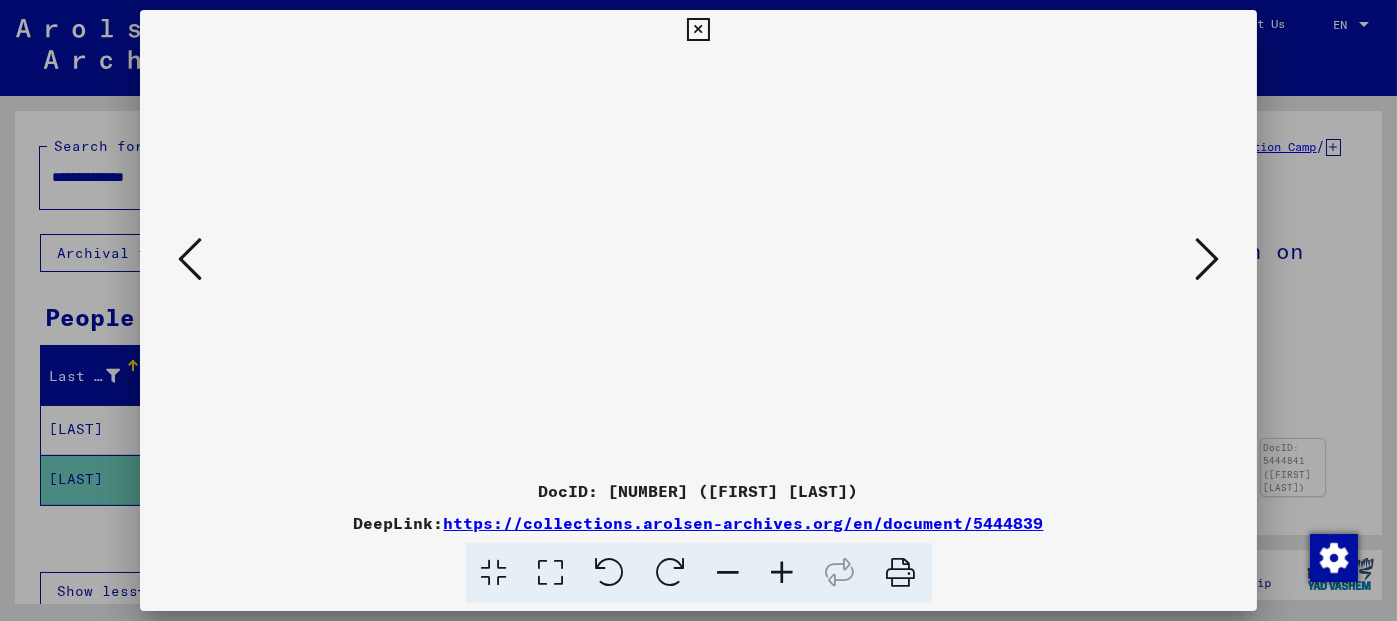click at bounding box center (1207, 260) 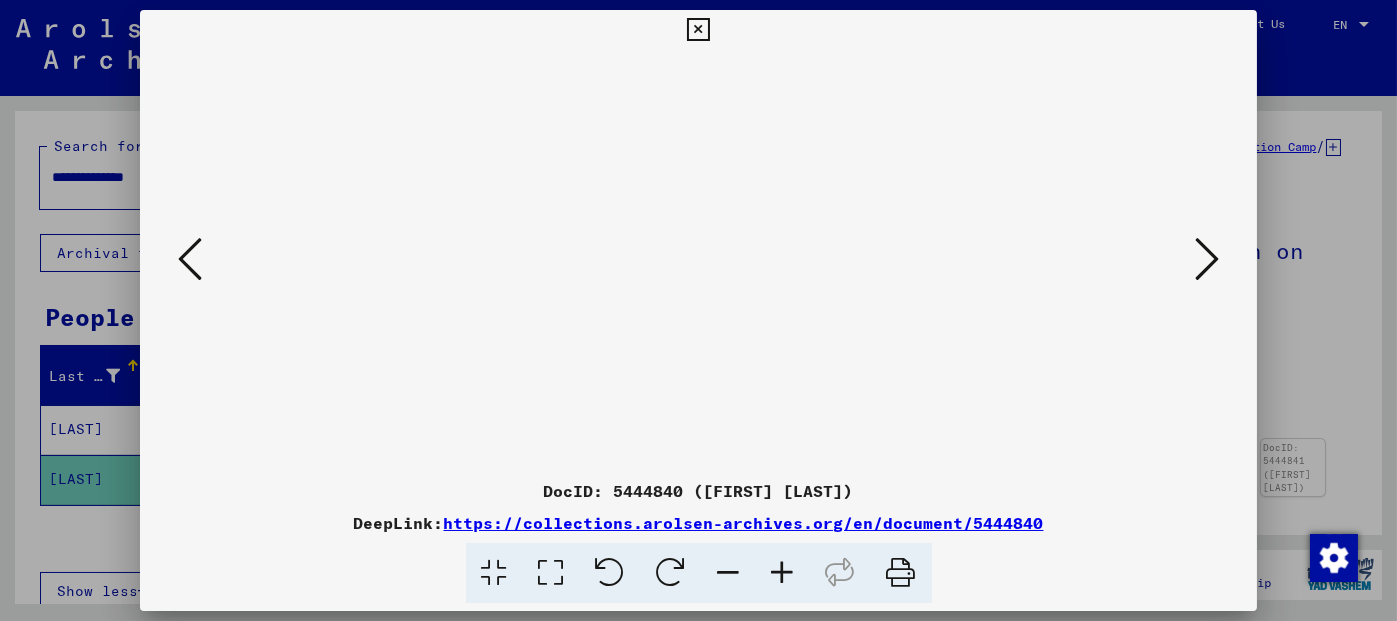click at bounding box center (1207, 259) 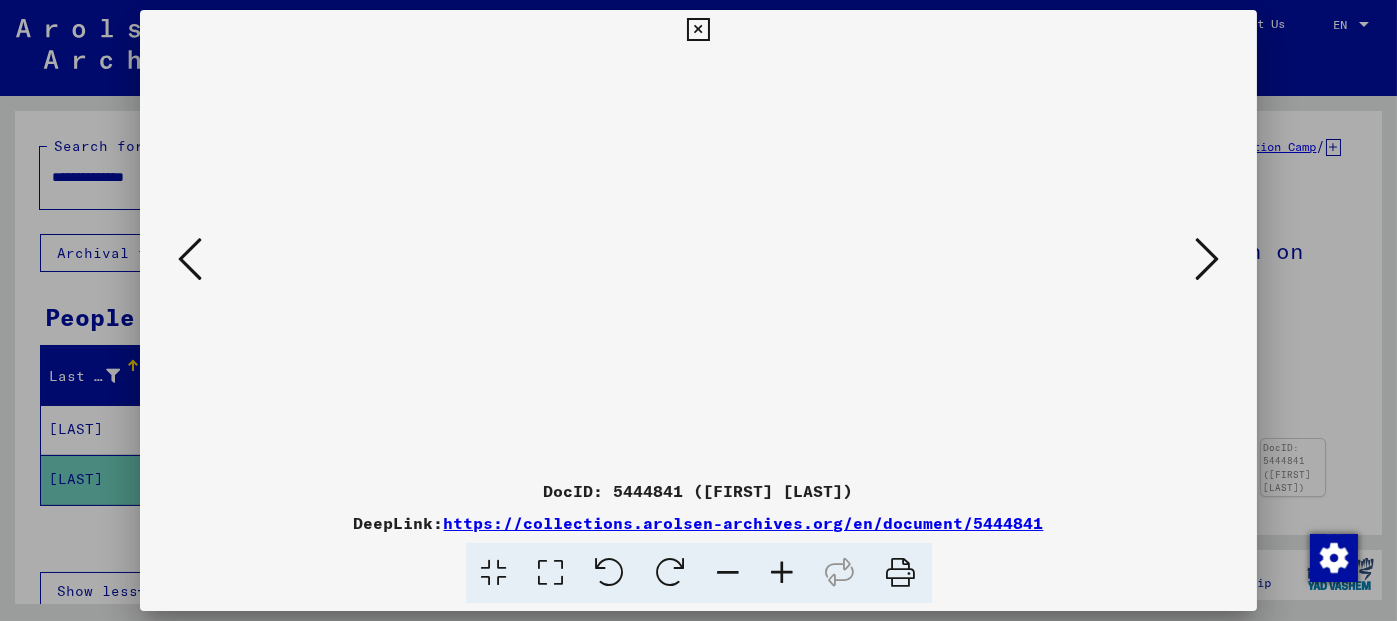 click at bounding box center [1207, 259] 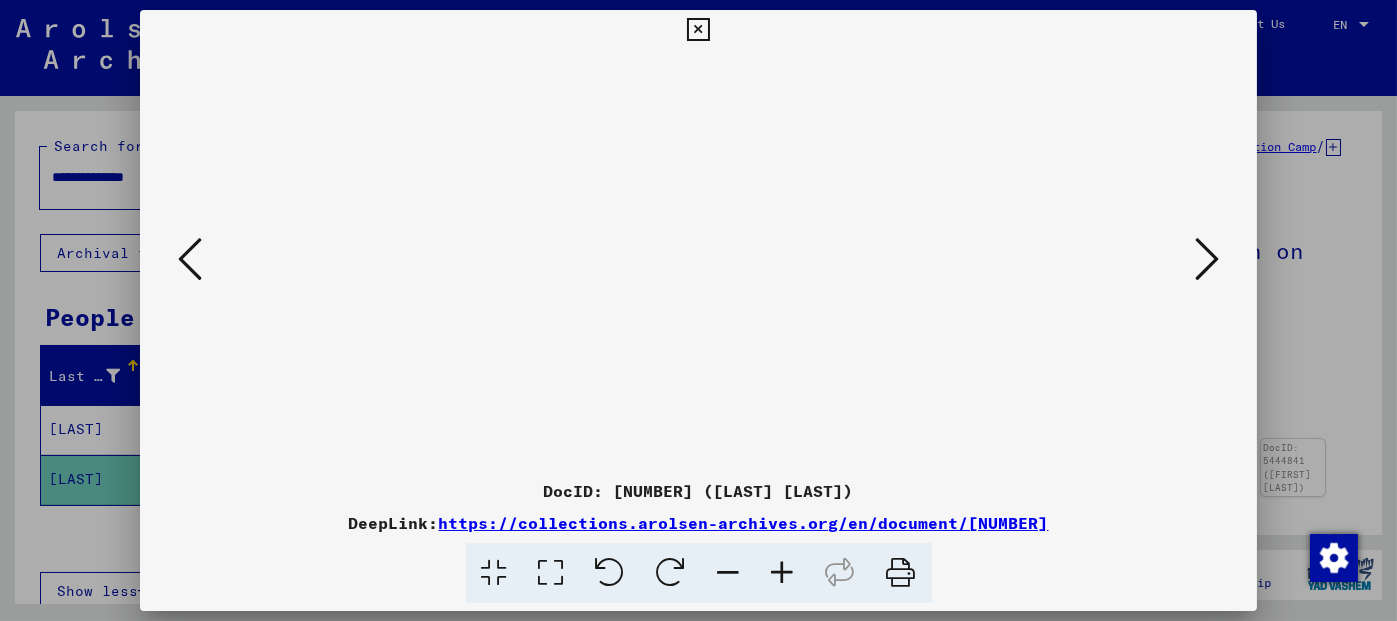 click at bounding box center [698, 30] 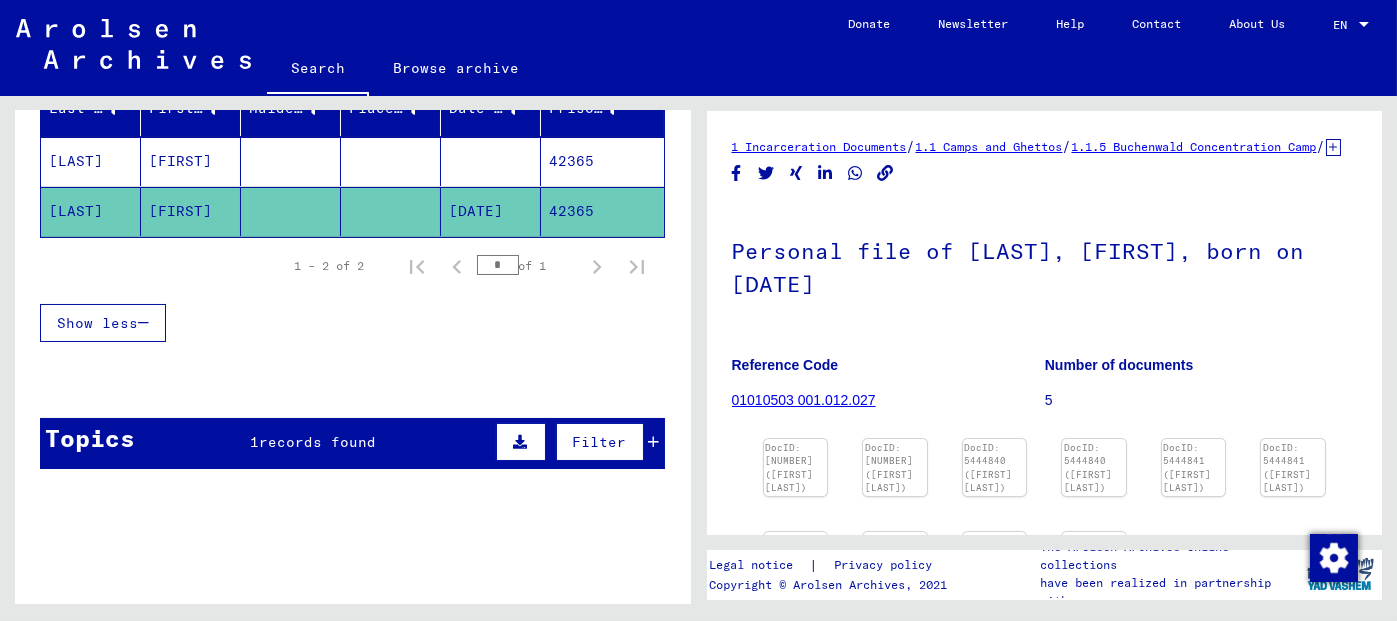 scroll, scrollTop: 298, scrollLeft: 0, axis: vertical 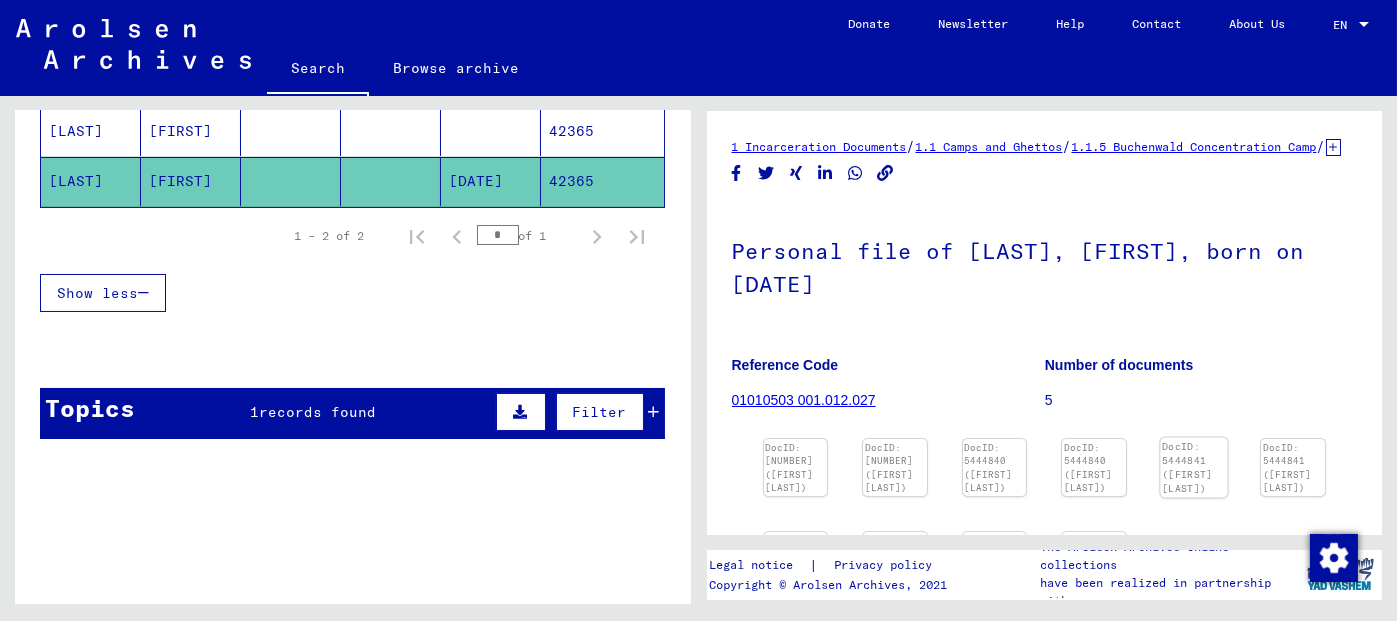 click at bounding box center (796, 439) 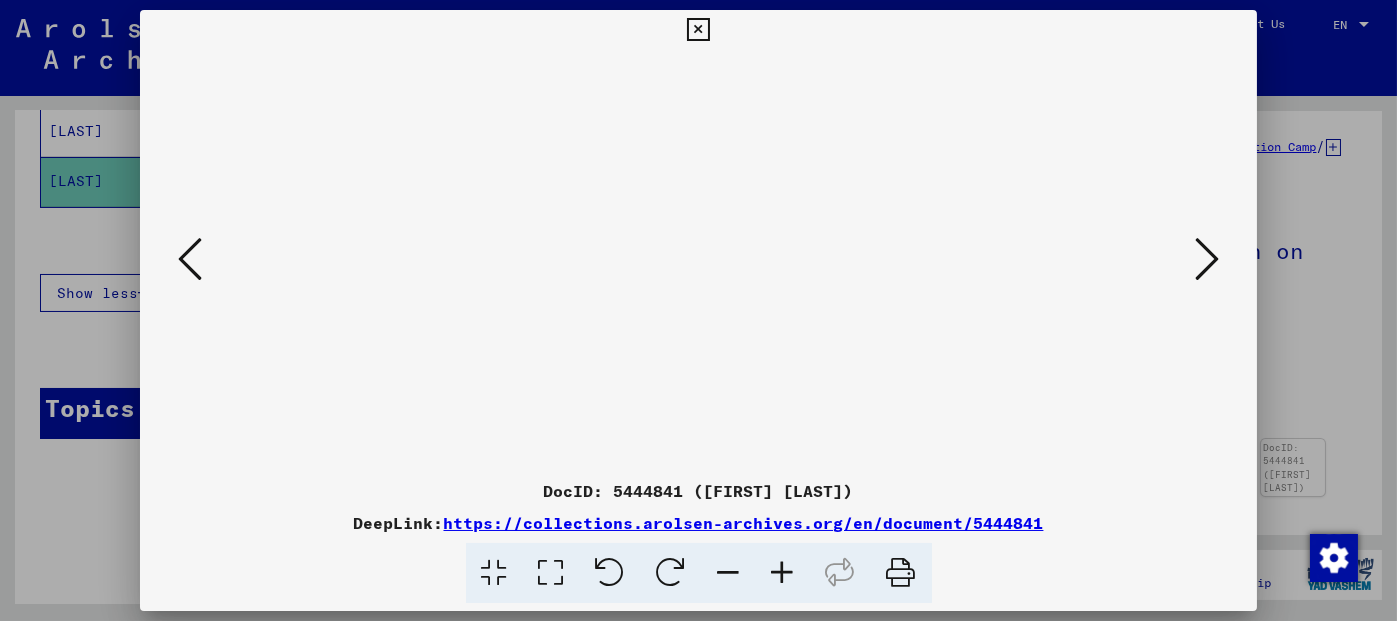 click at bounding box center (1207, 259) 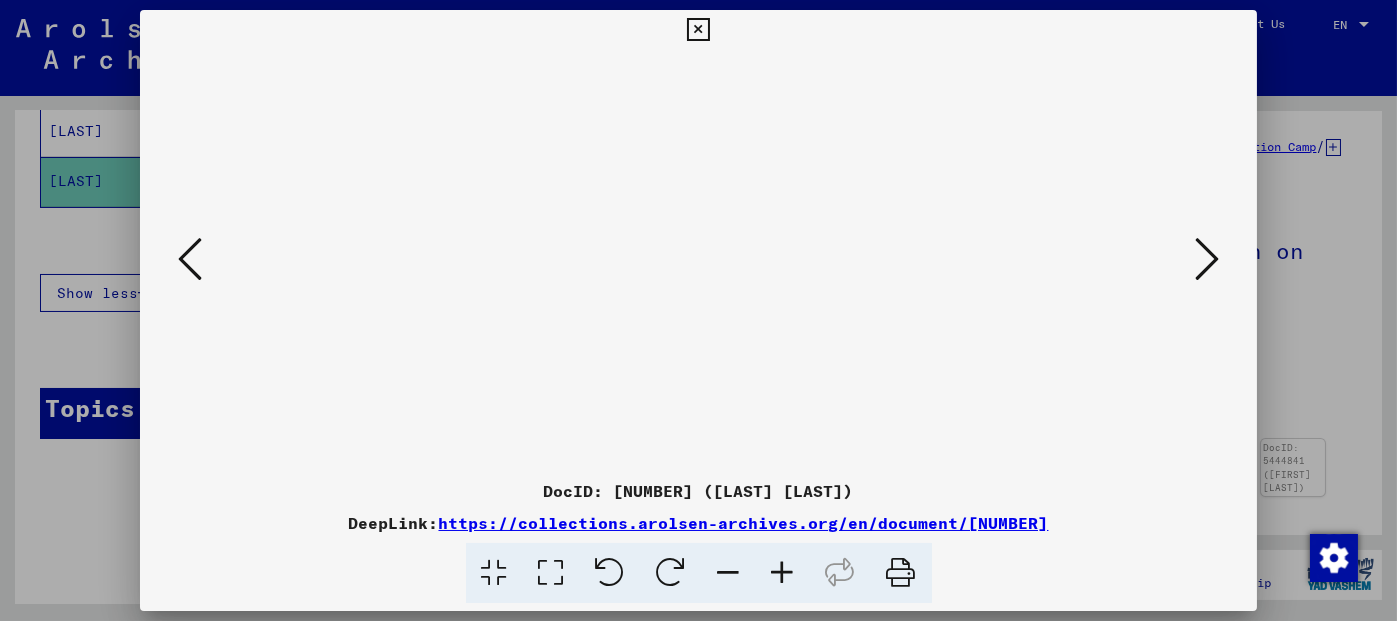 click at bounding box center (1207, 259) 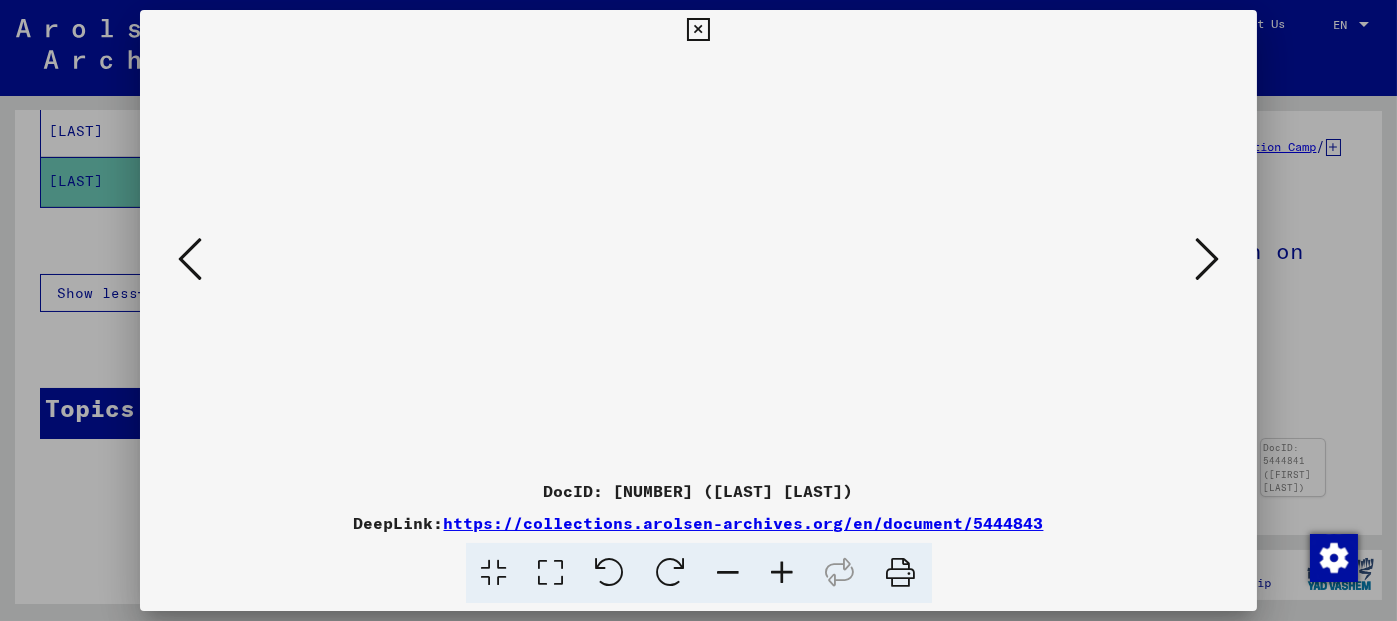 click at bounding box center (1207, 259) 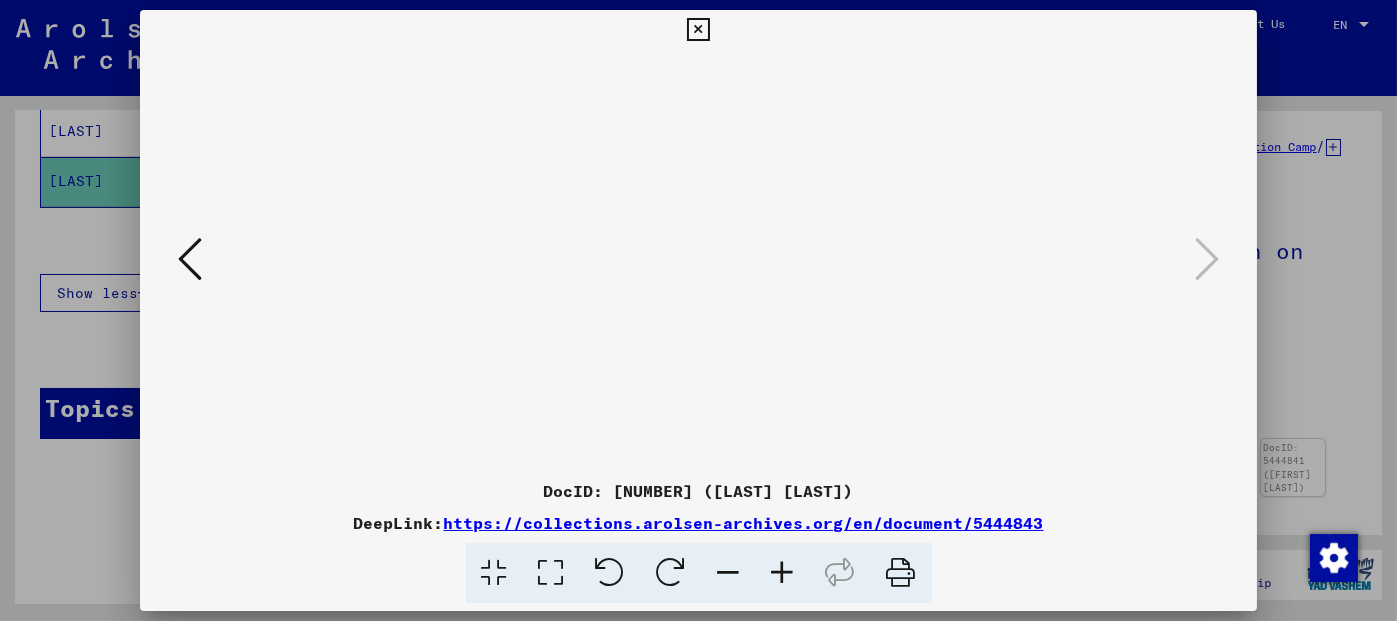 click at bounding box center [698, 30] 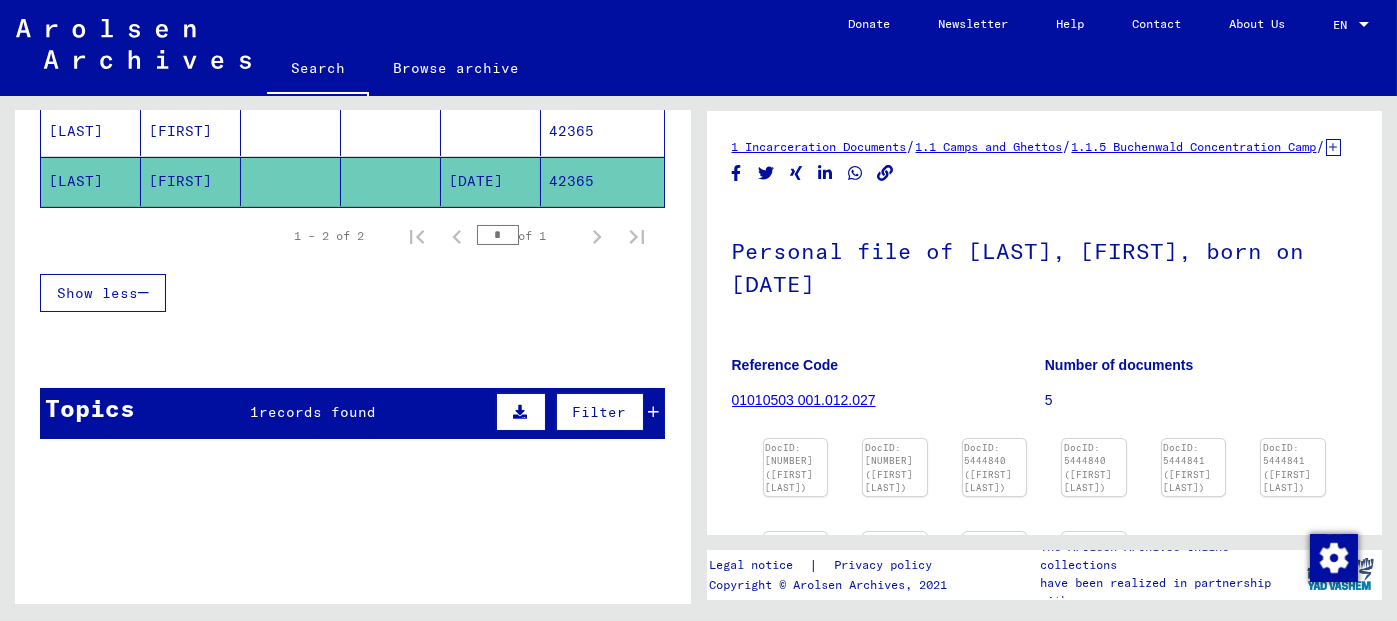 click on "42365" at bounding box center [602, 131] 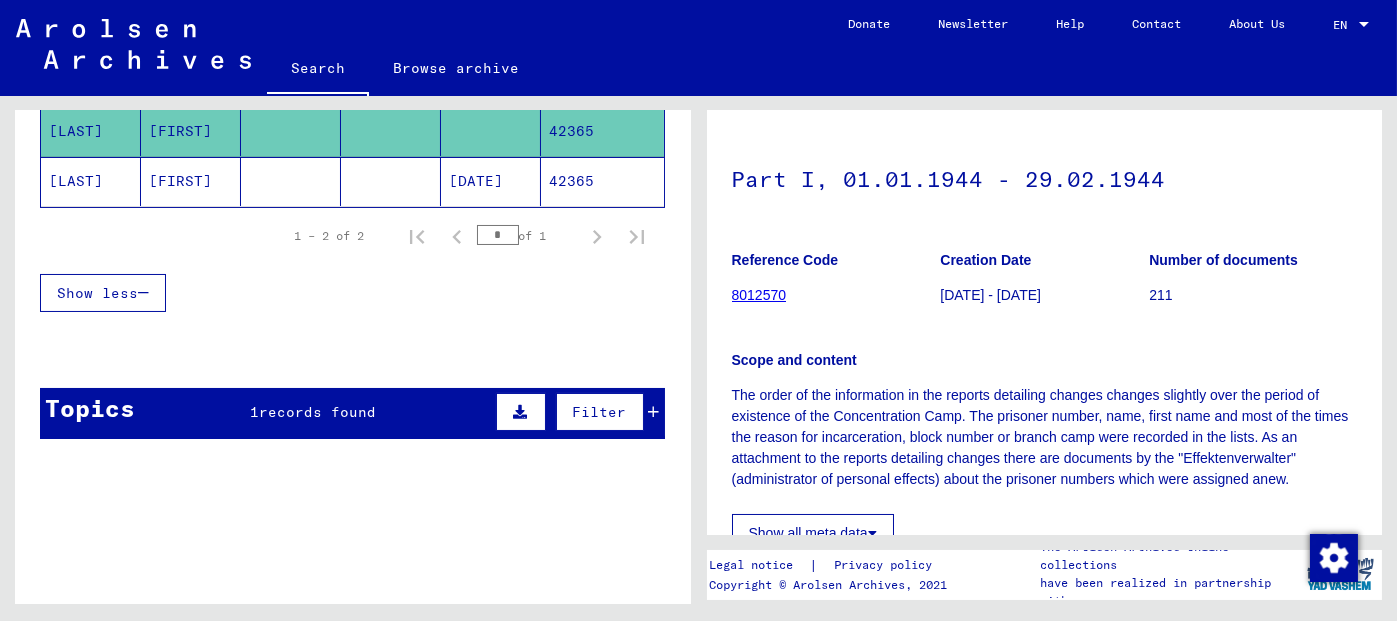 scroll, scrollTop: 0, scrollLeft: 0, axis: both 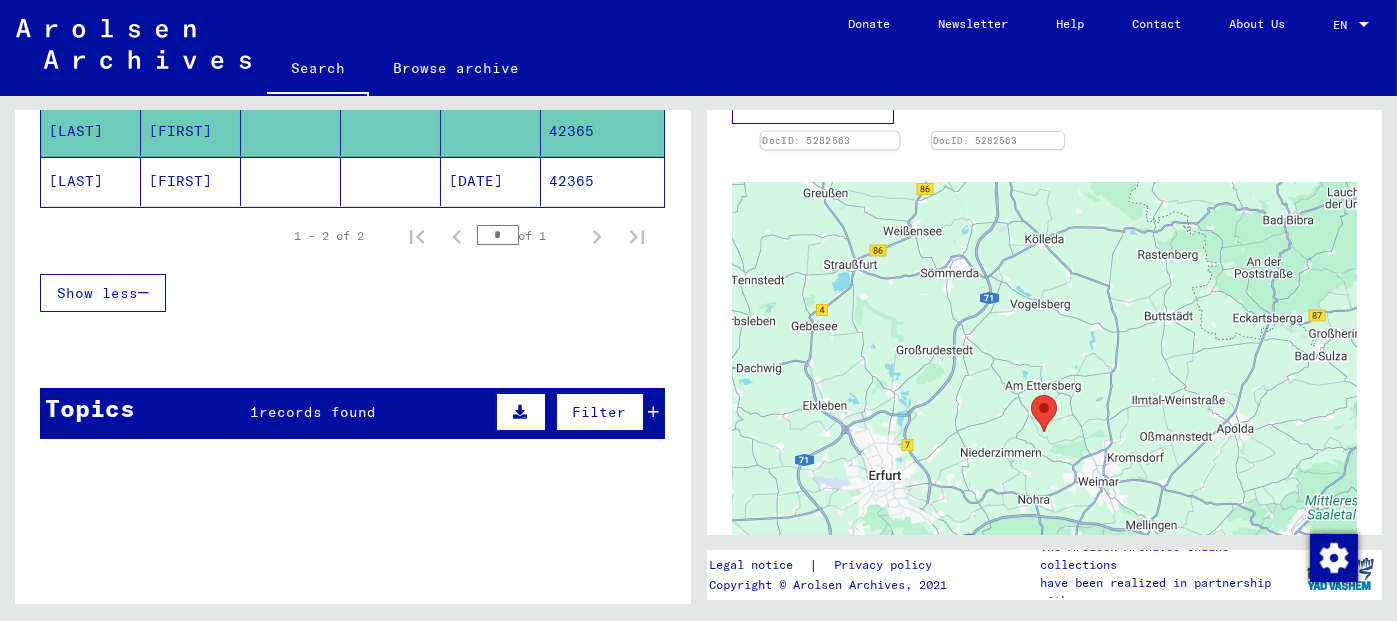 click at bounding box center (829, 132) 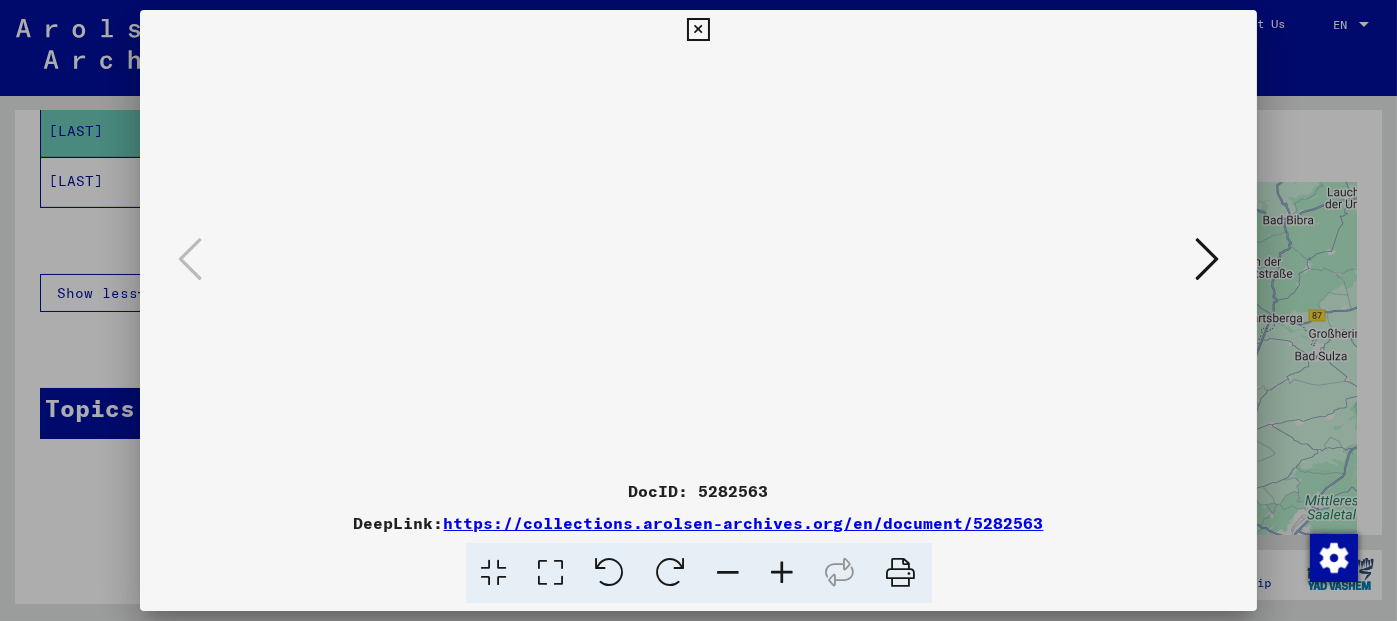 click at bounding box center (783, 573) 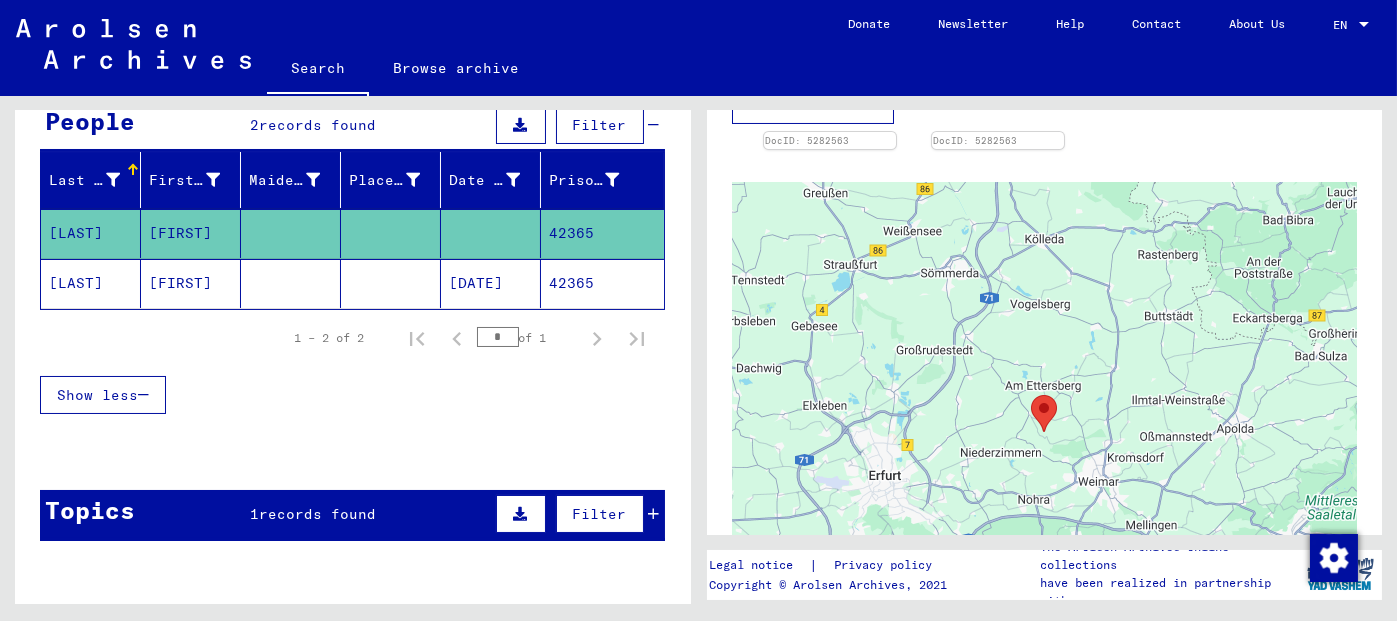 scroll, scrollTop: 0, scrollLeft: 0, axis: both 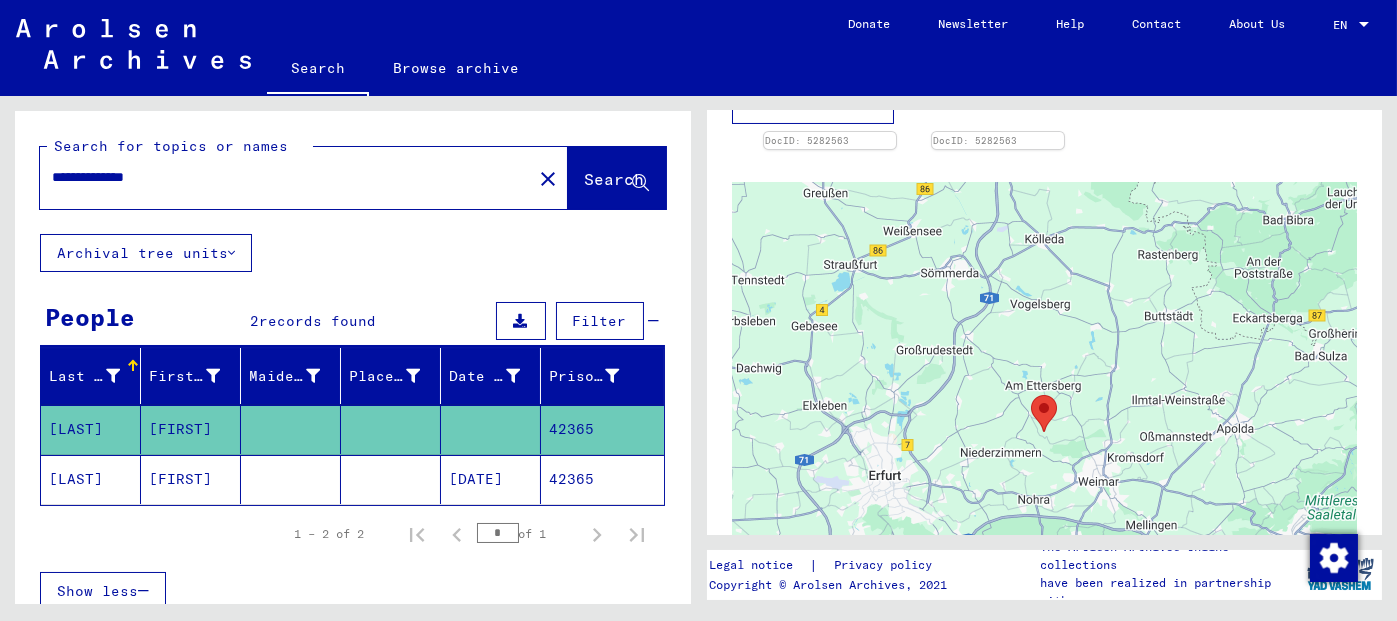 click on "**********" at bounding box center [286, 177] 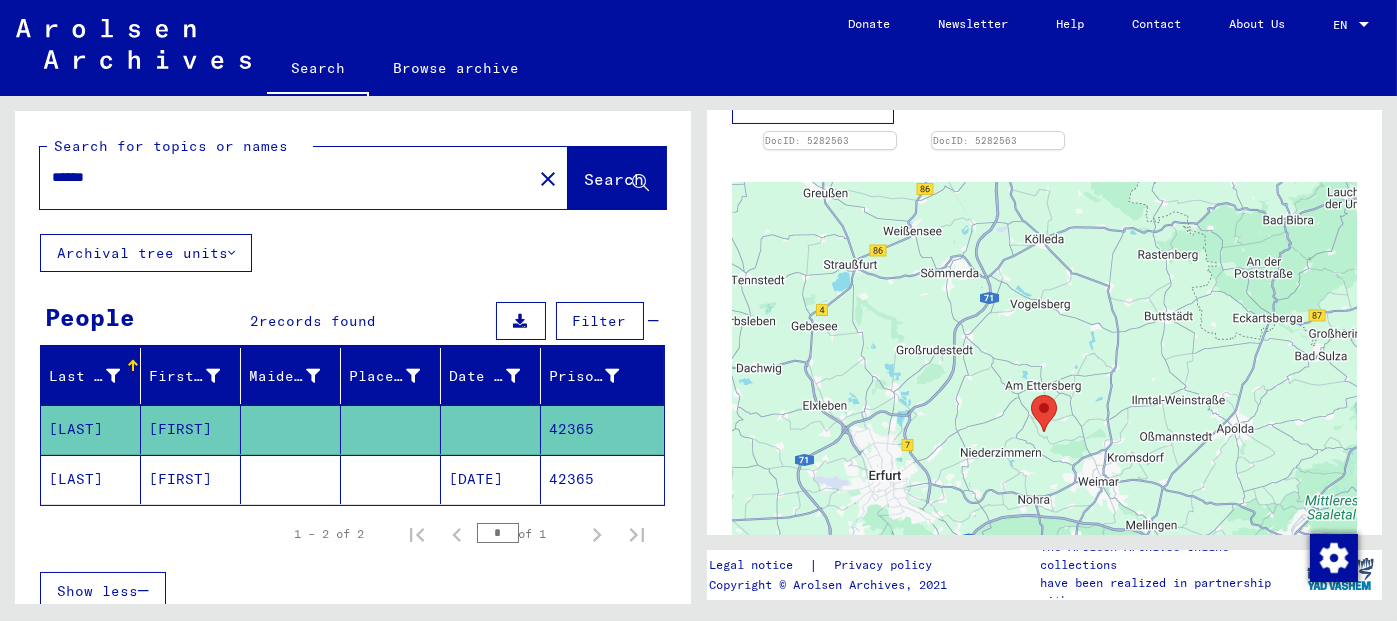 click on "Search" at bounding box center (615, 179) 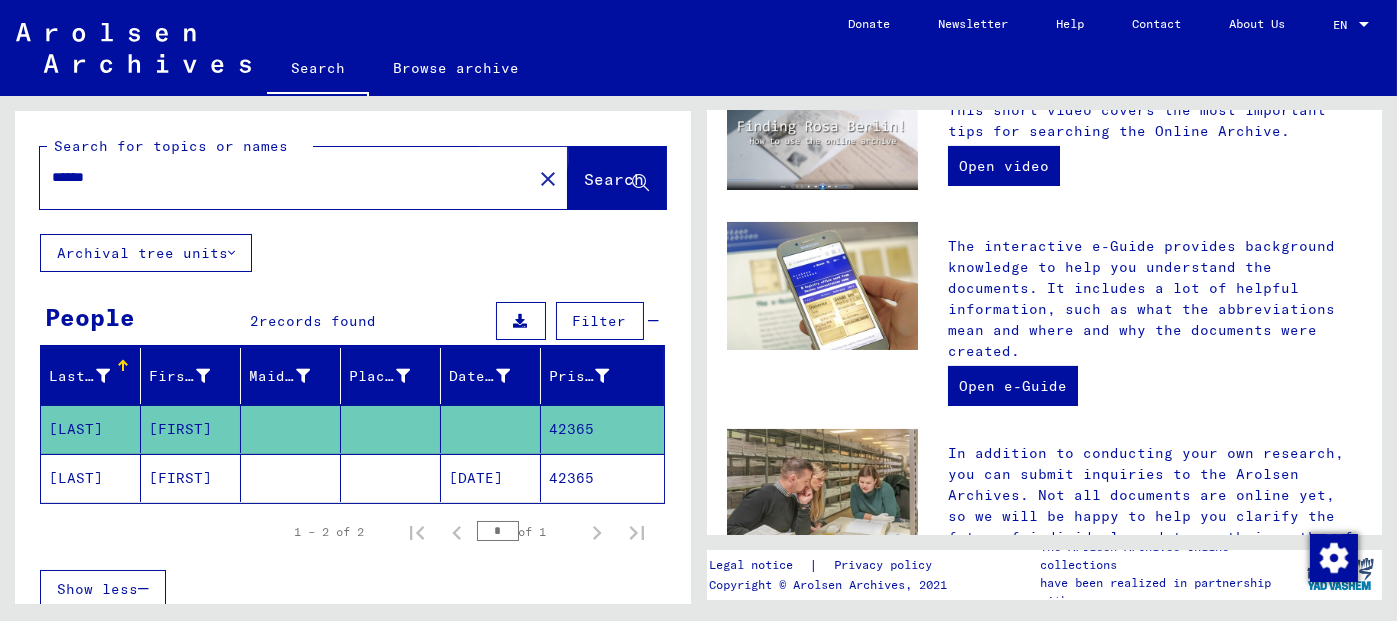 scroll, scrollTop: 0, scrollLeft: 0, axis: both 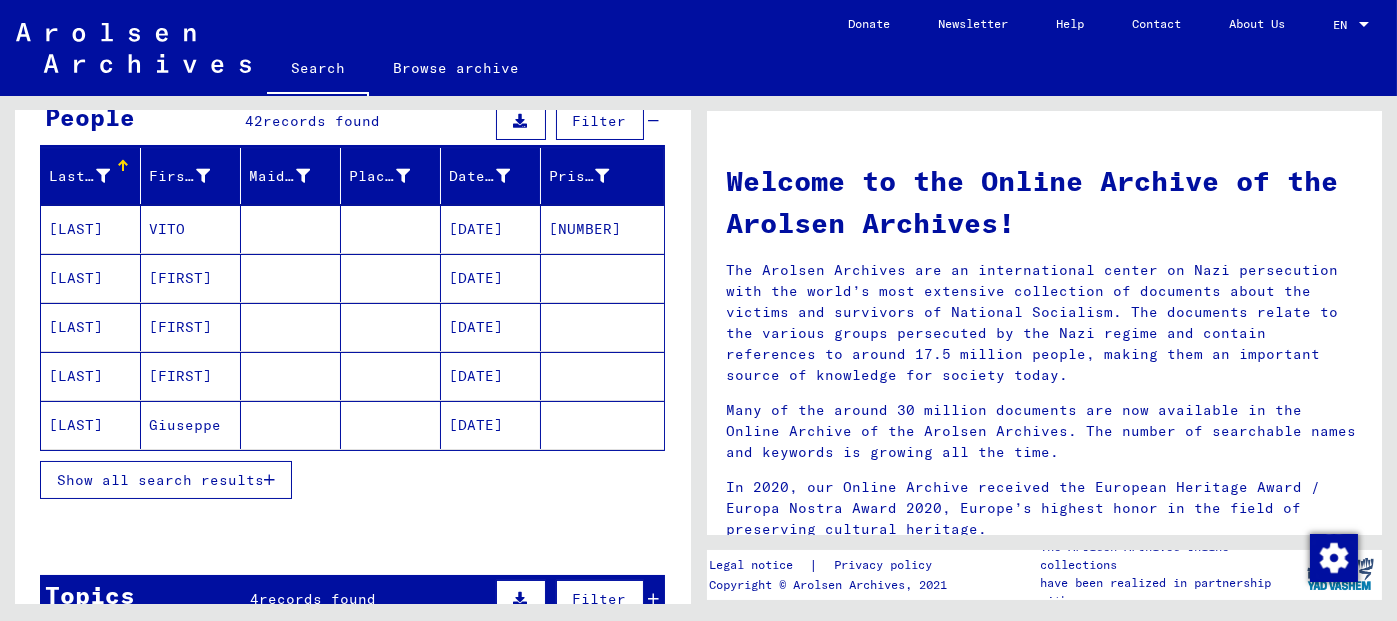click on "[NUMBER]" at bounding box center [602, 229] 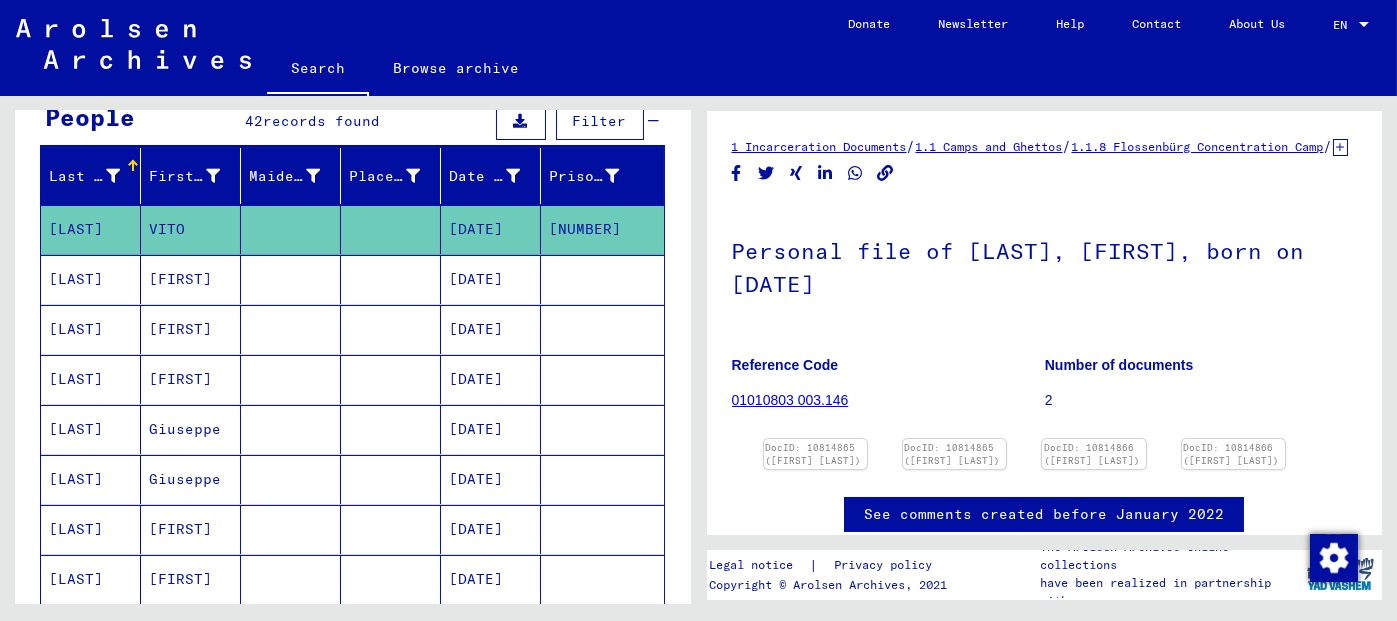 scroll, scrollTop: 0, scrollLeft: 0, axis: both 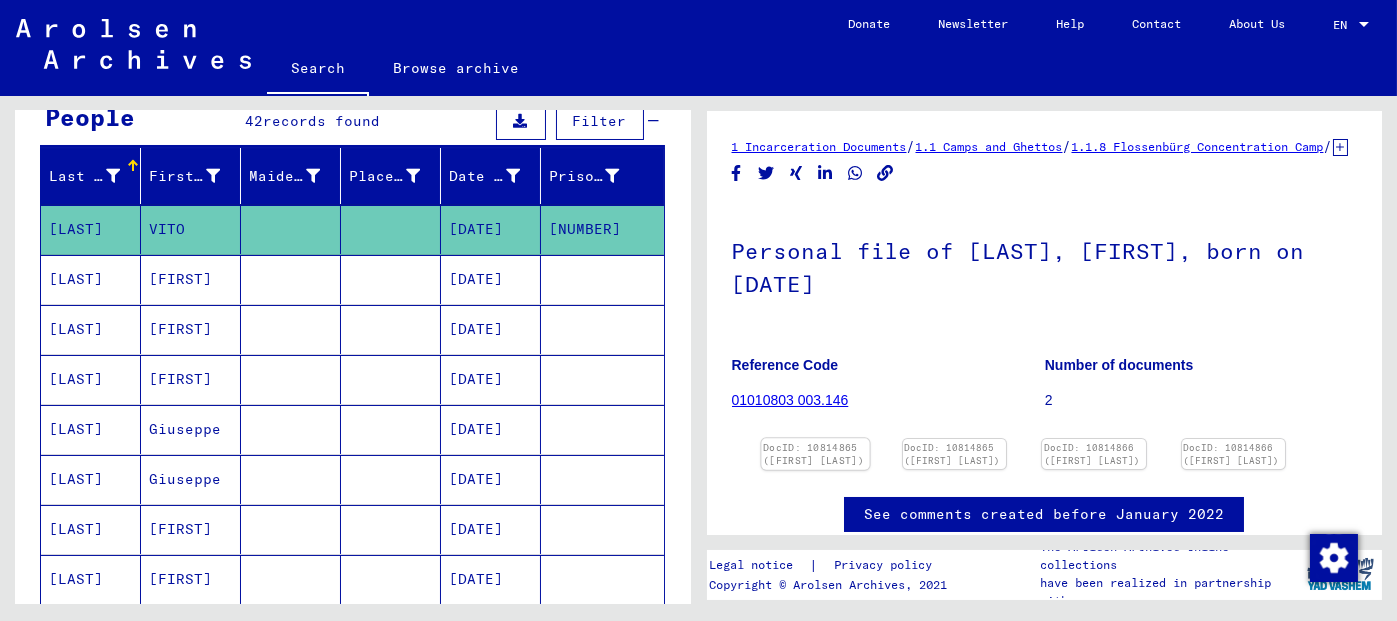 click at bounding box center [815, 438] 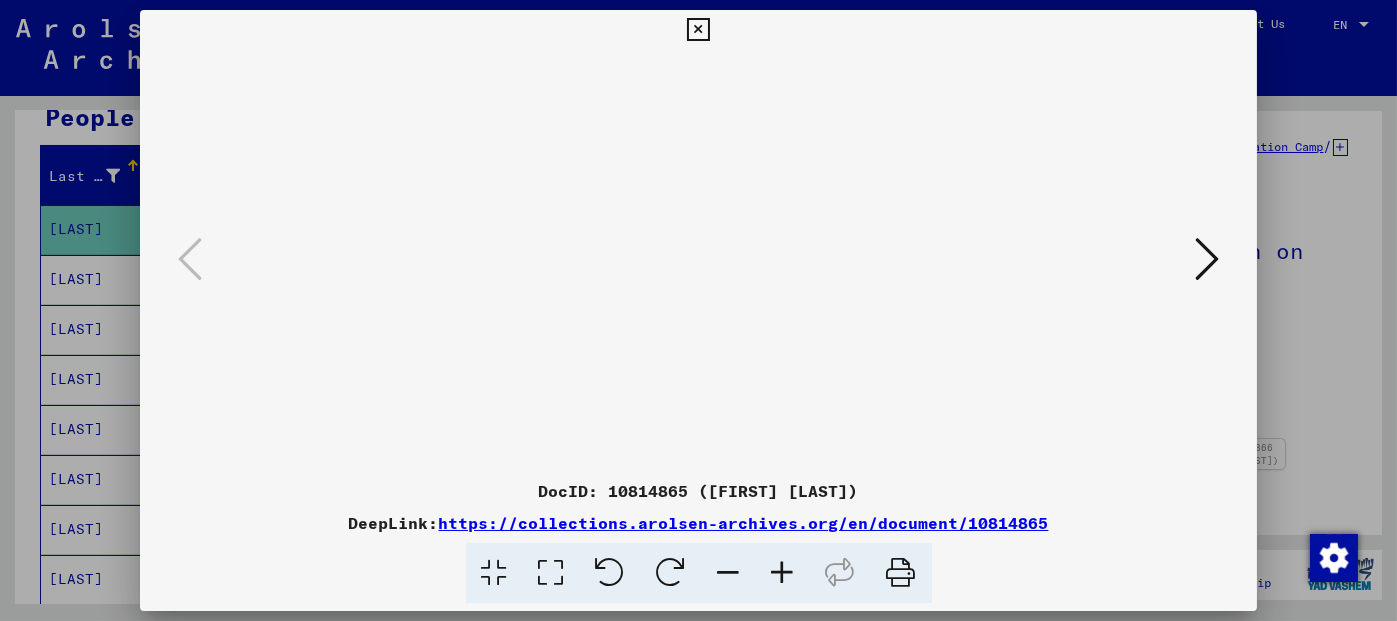 click at bounding box center [1207, 259] 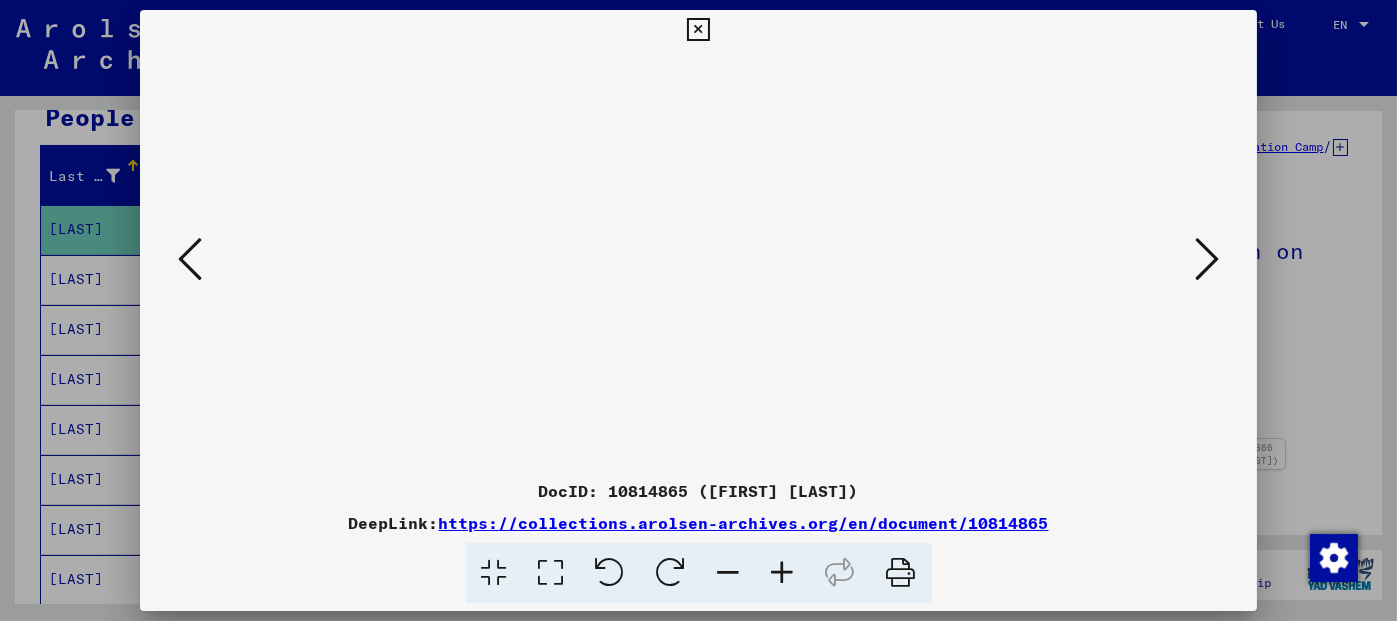 click at bounding box center (1207, 259) 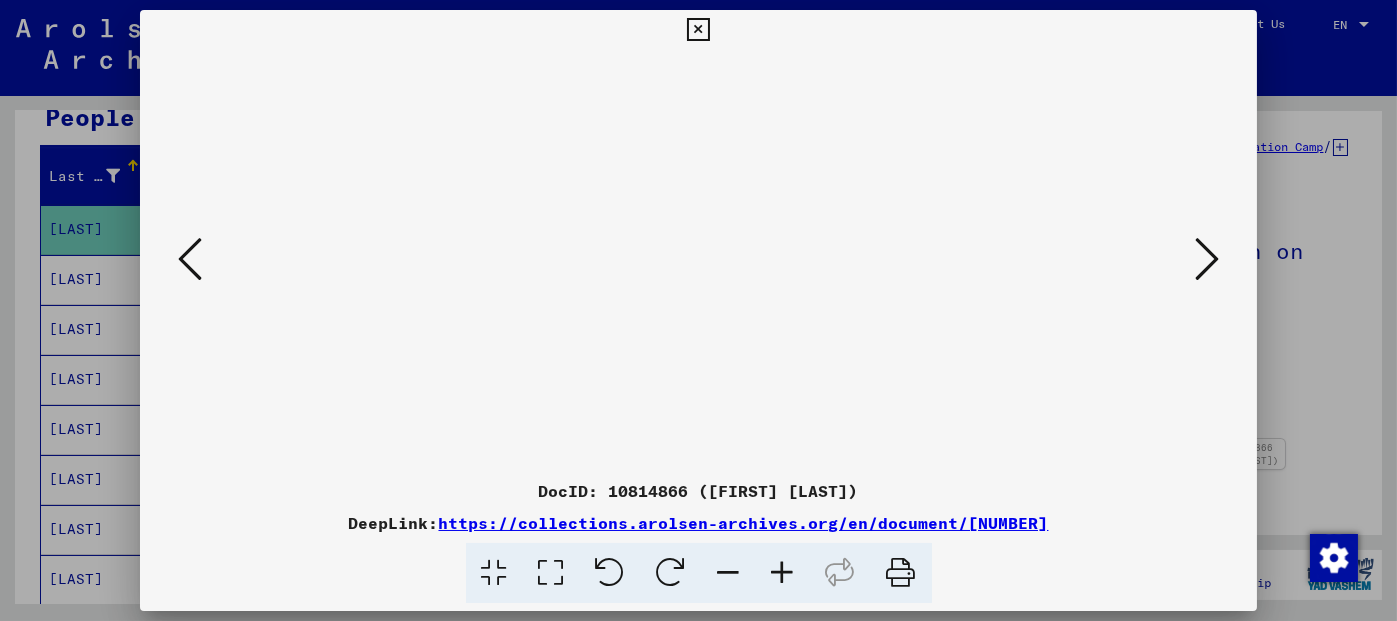 click at bounding box center (1207, 259) 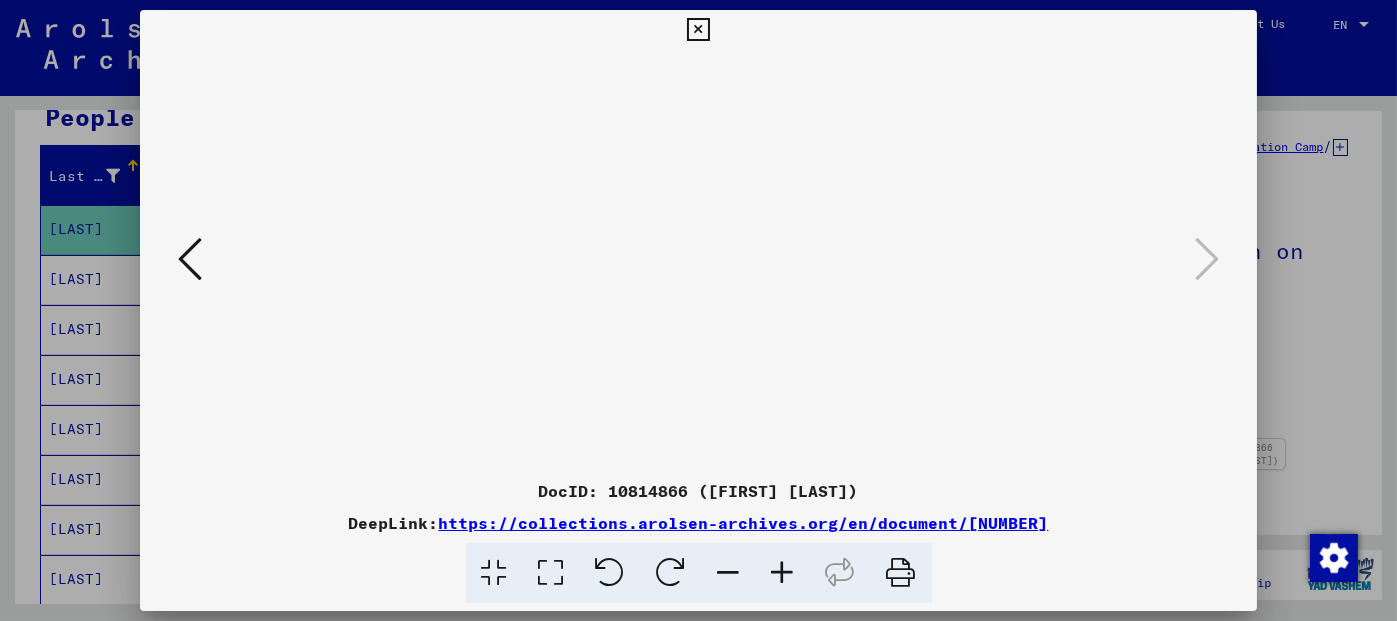 click at bounding box center (698, 30) 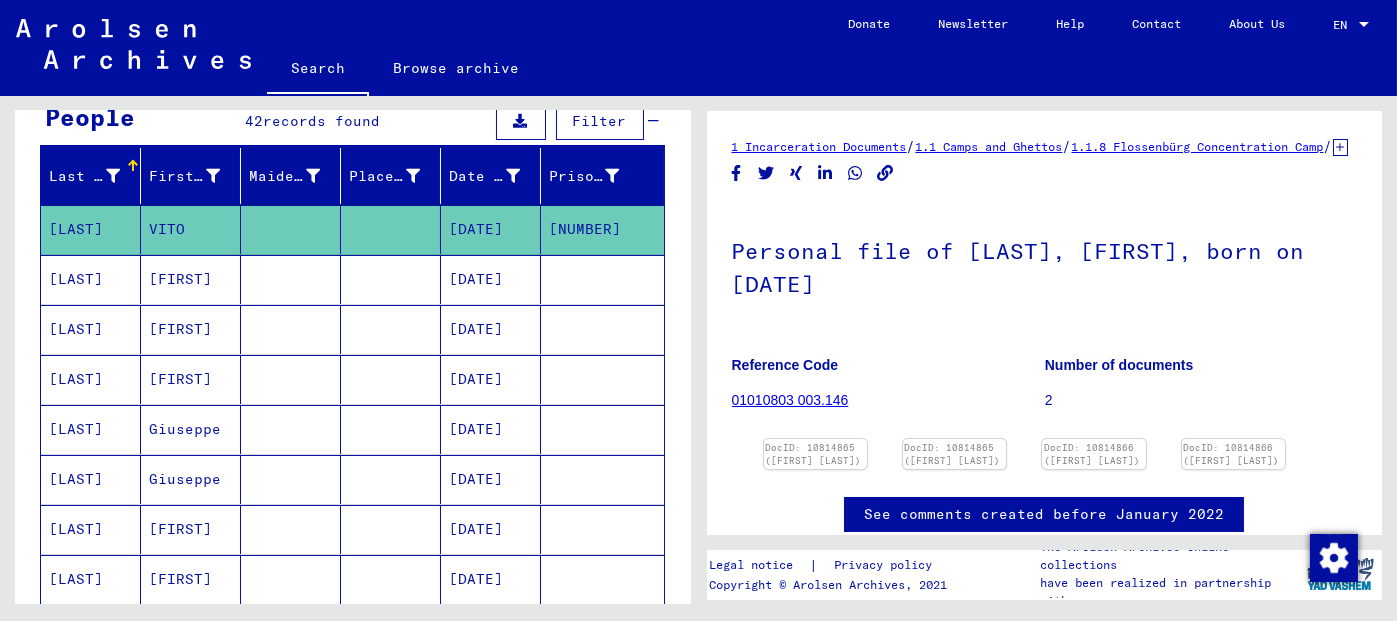 click on "[DATE]" at bounding box center (491, 229) 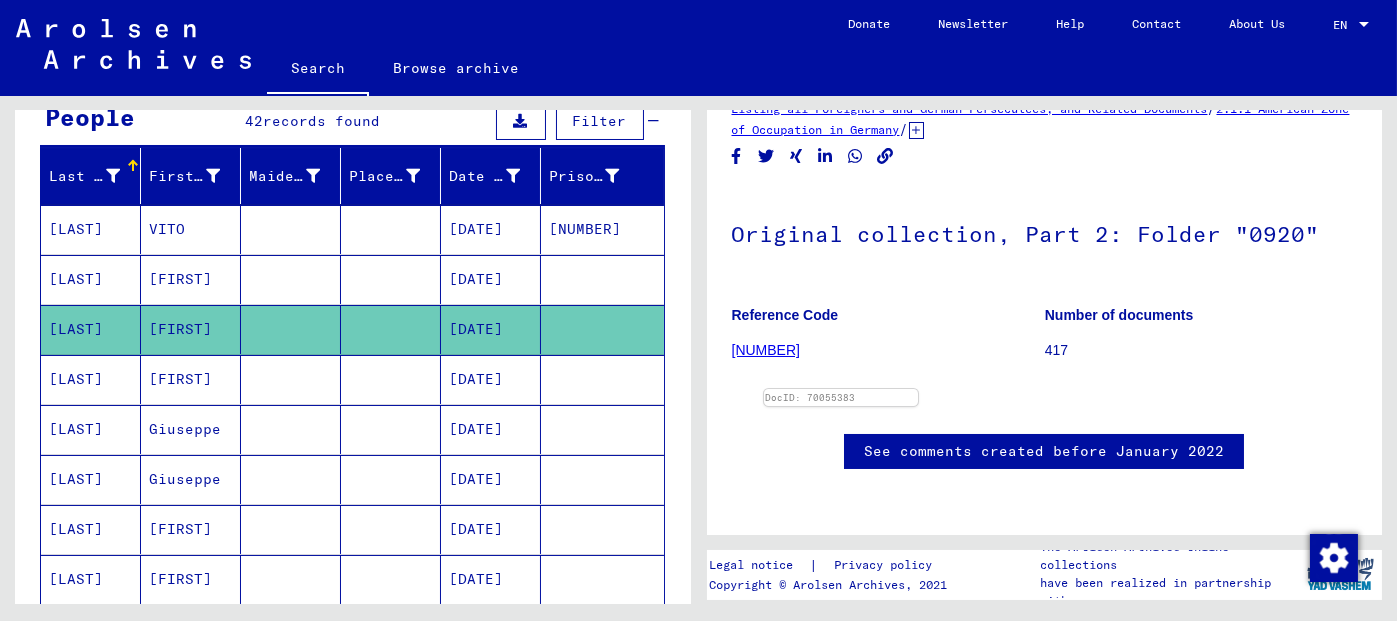 scroll, scrollTop: 500, scrollLeft: 0, axis: vertical 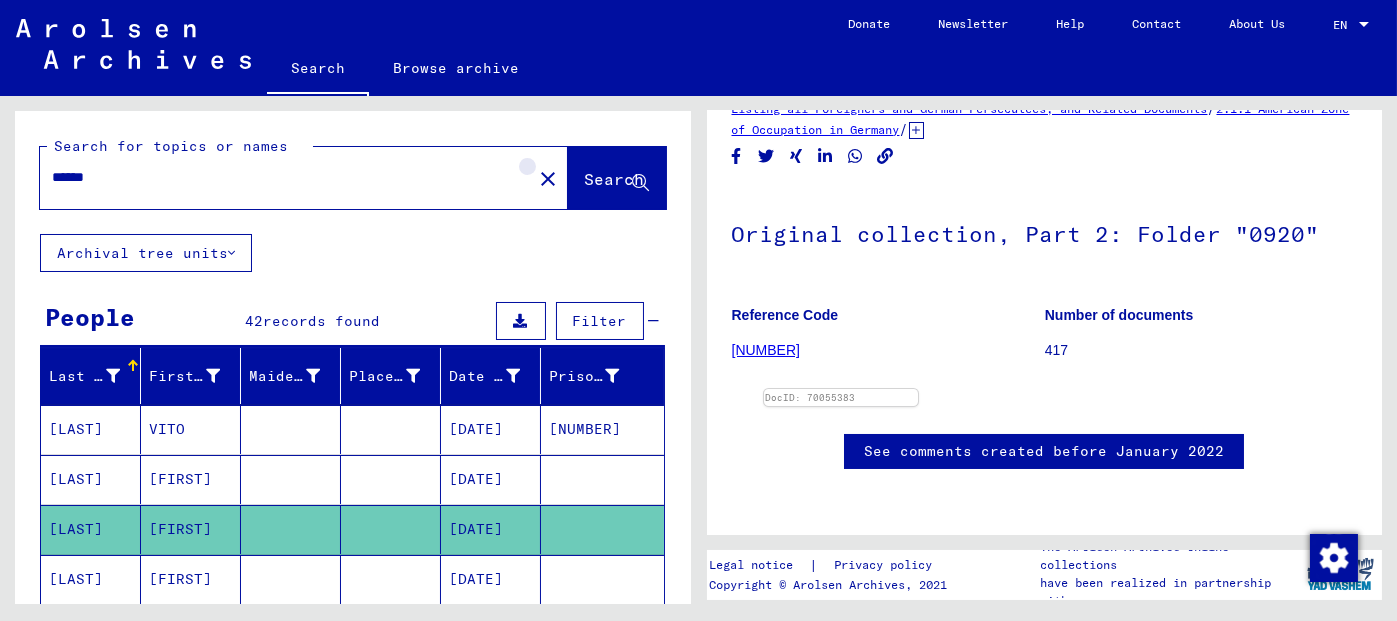 click on "close" at bounding box center [548, 179] 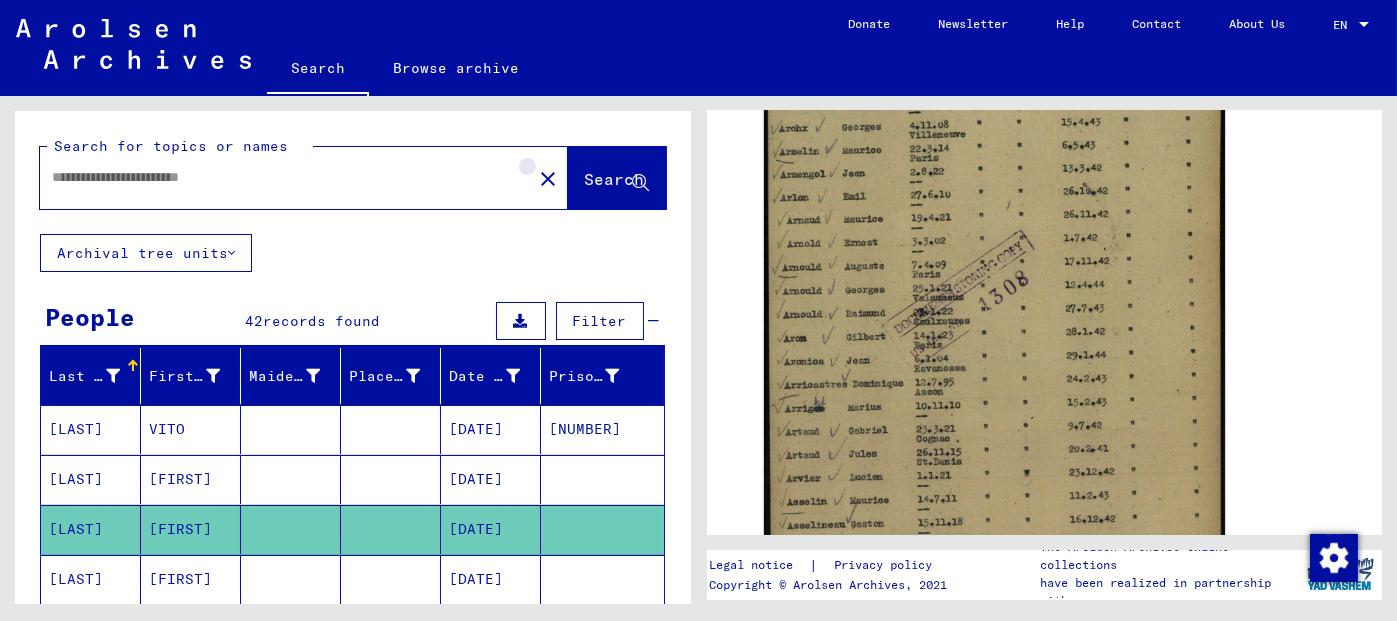 scroll, scrollTop: 0, scrollLeft: 0, axis: both 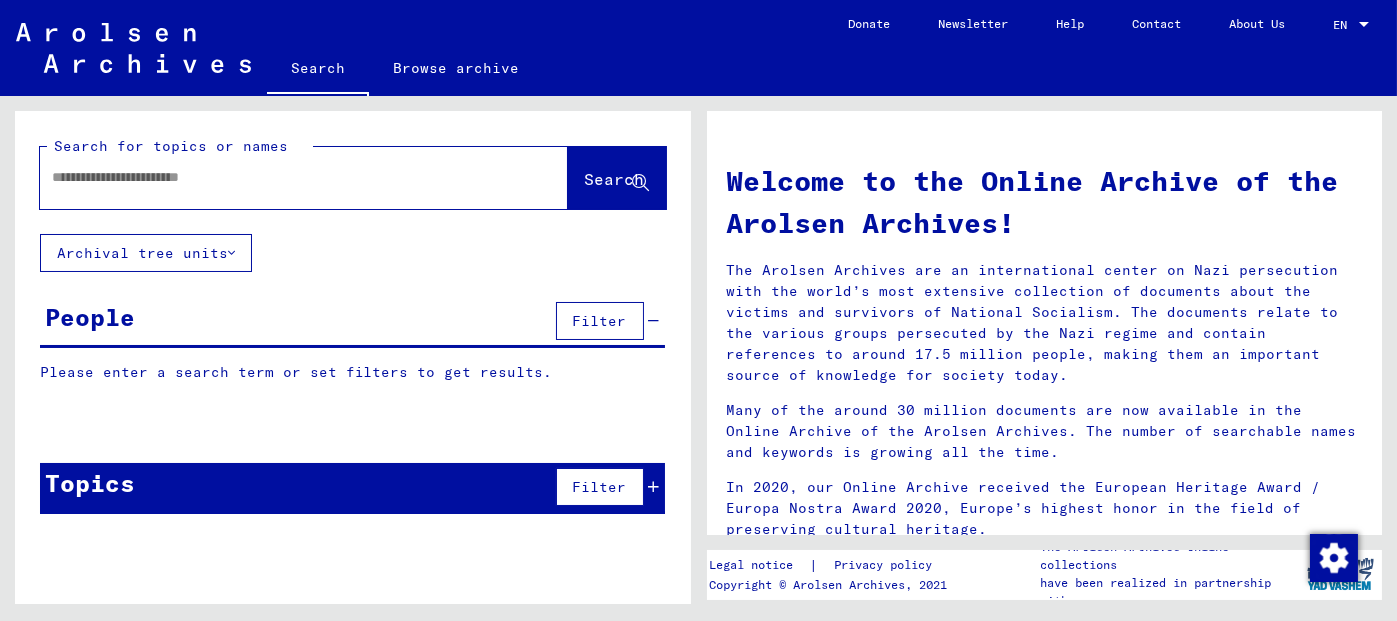 click at bounding box center (274, 177) 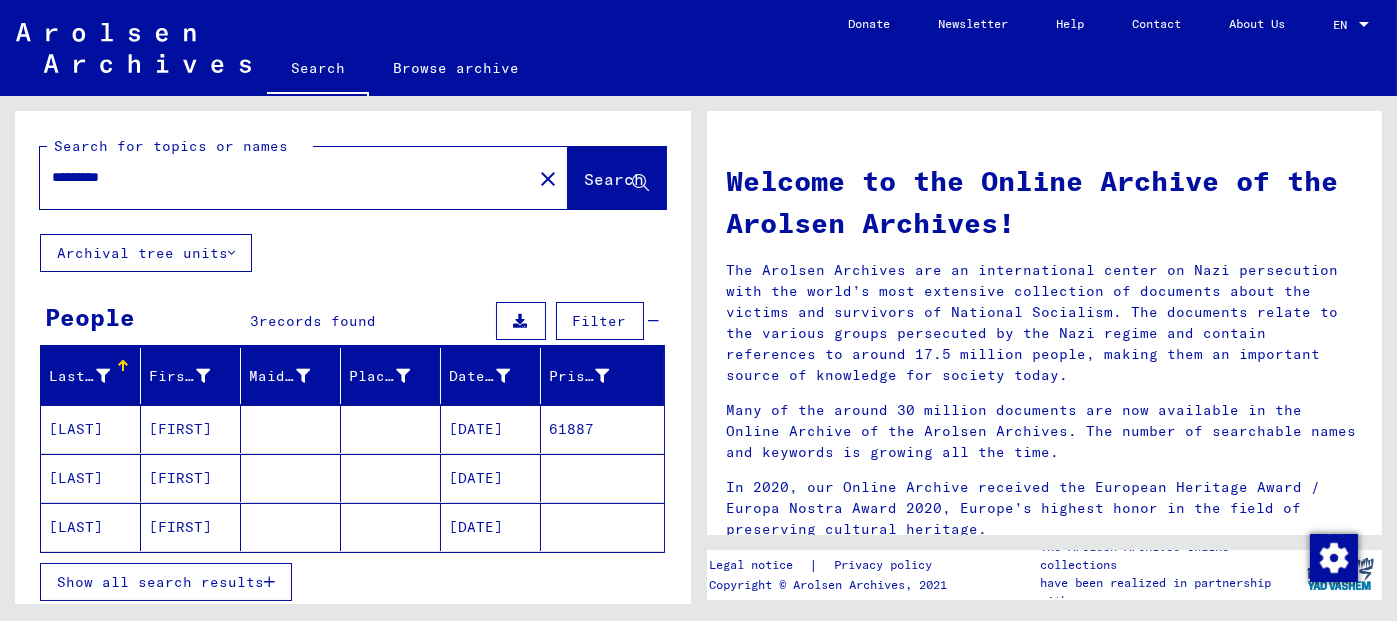 click on "61887" at bounding box center (602, 429) 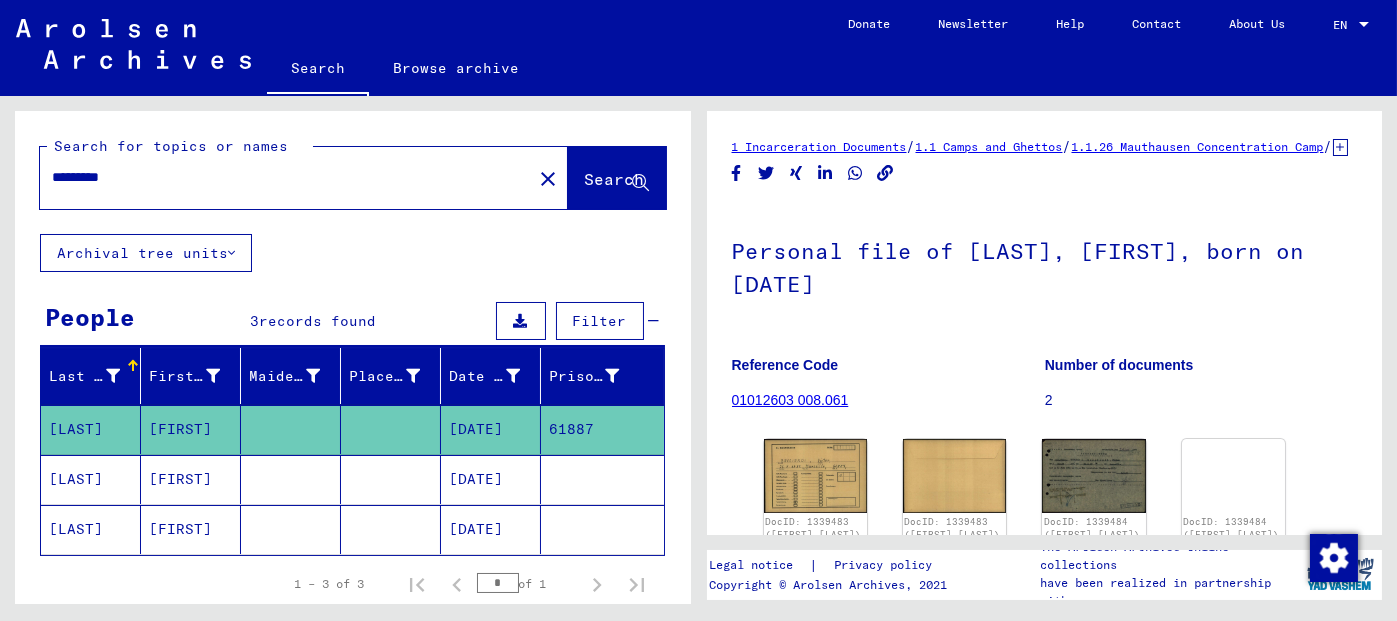 scroll, scrollTop: 0, scrollLeft: 0, axis: both 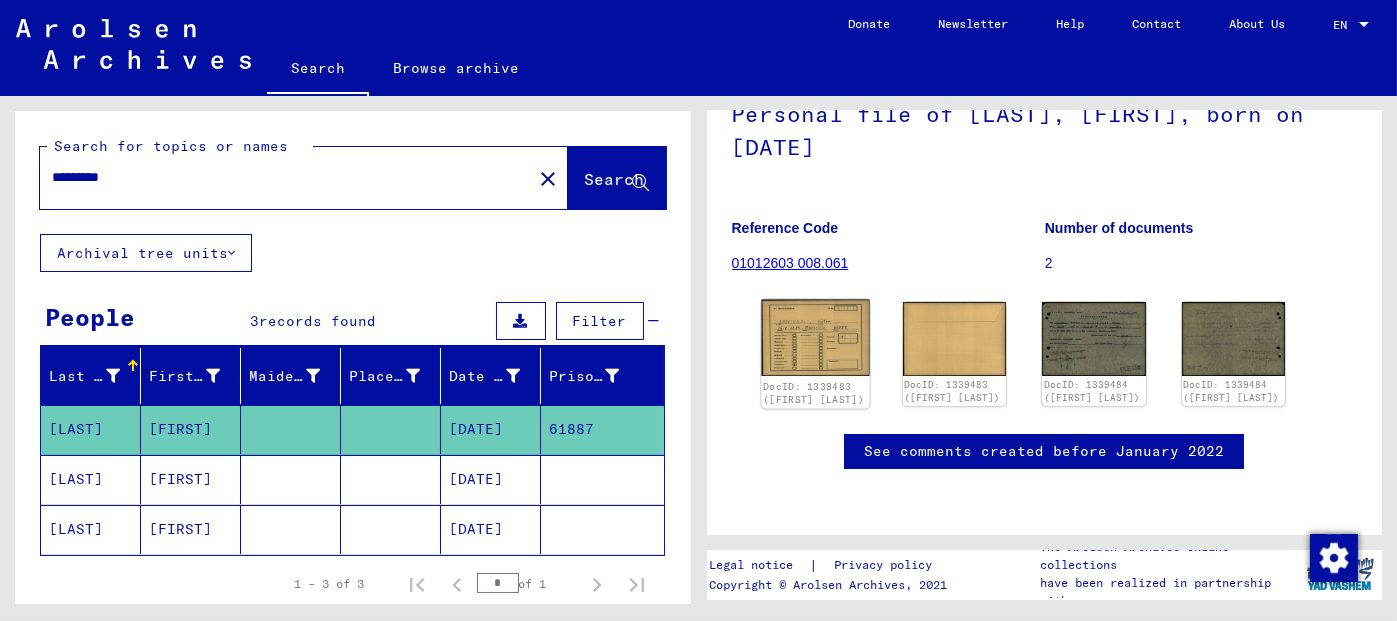 click at bounding box center (815, 338) 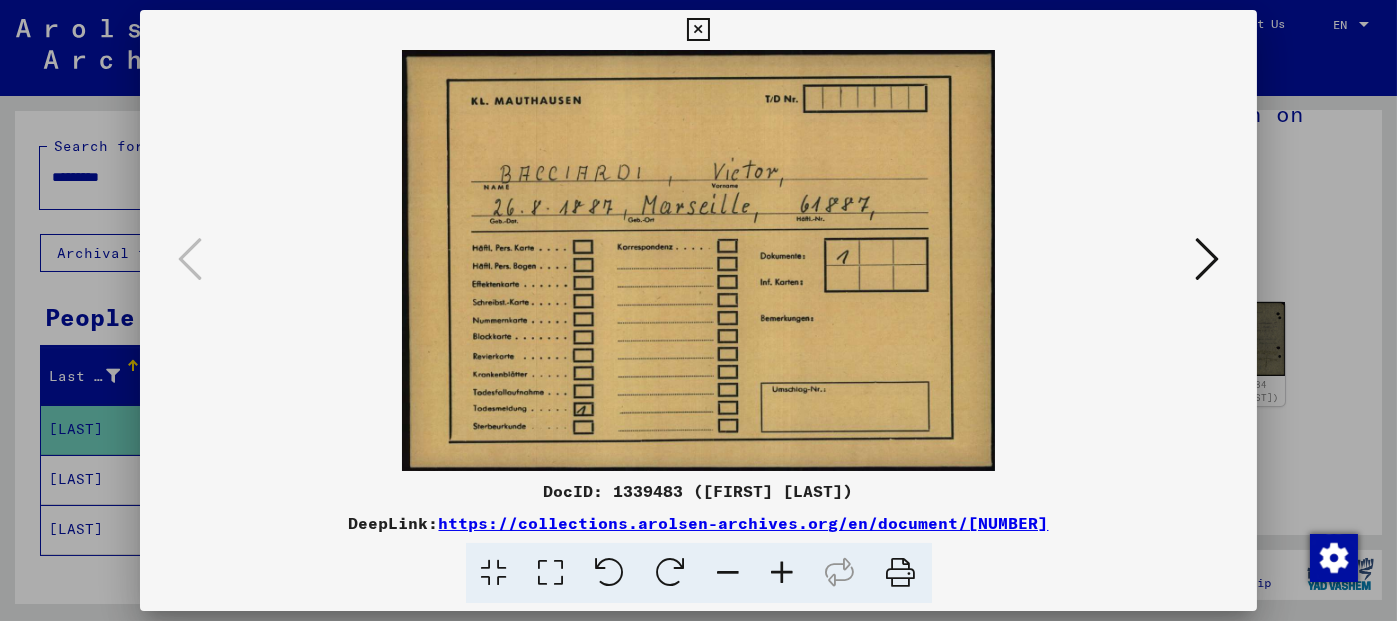 click at bounding box center (1207, 259) 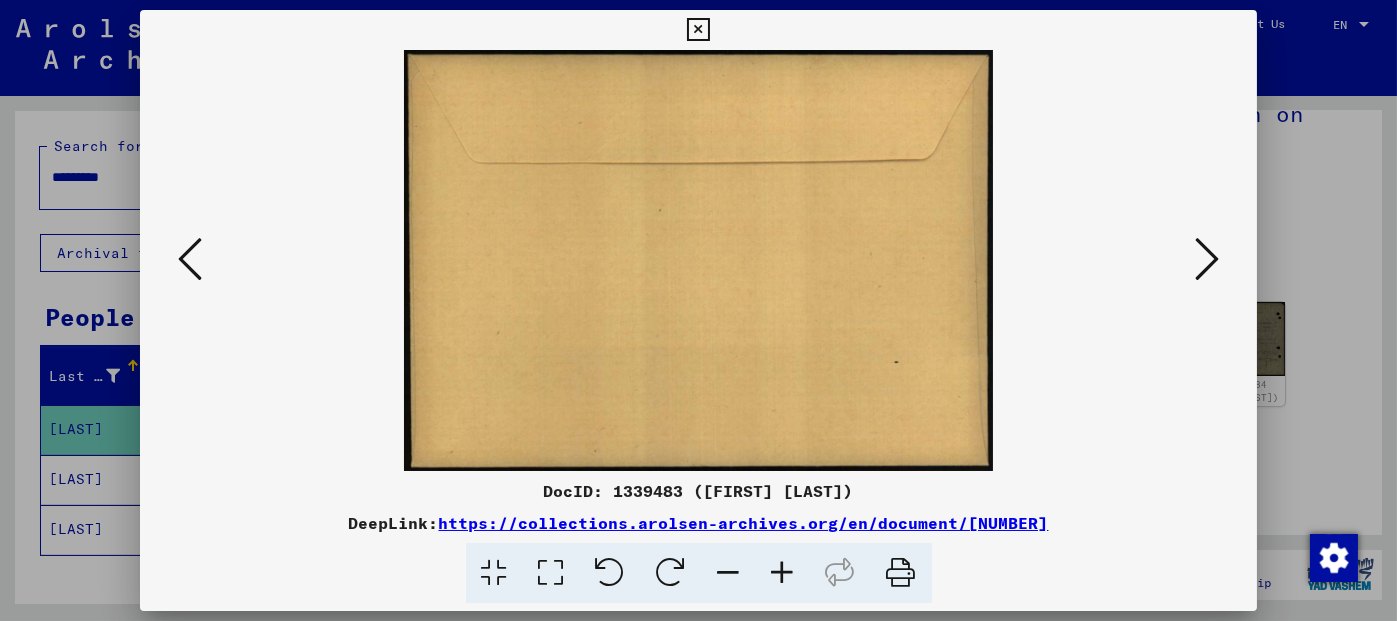 click at bounding box center (1207, 259) 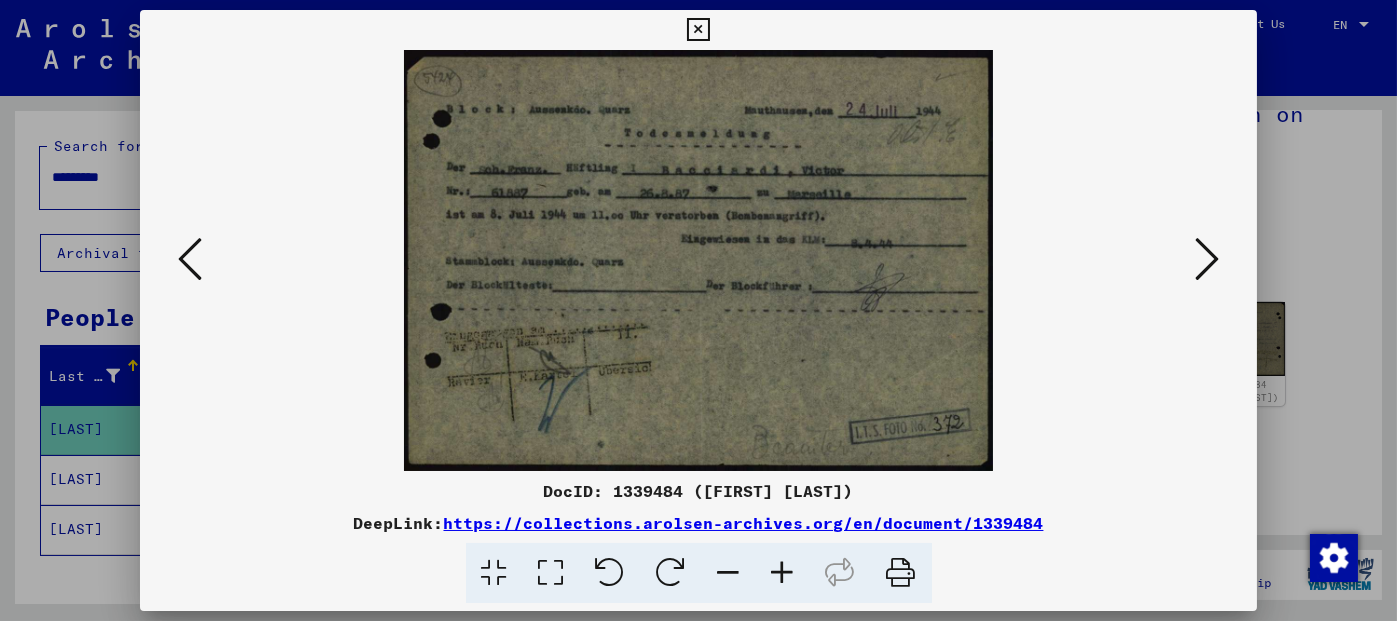 click at bounding box center [1207, 259] 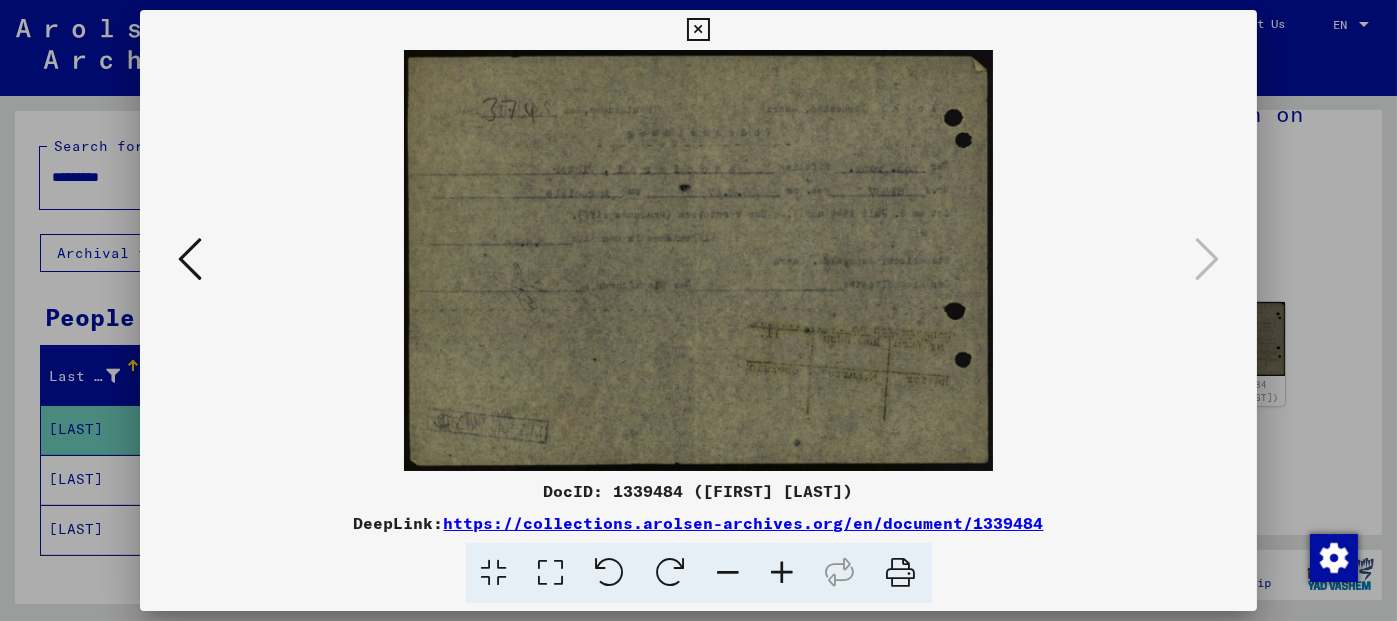 drag, startPoint x: 703, startPoint y: 33, endPoint x: 747, endPoint y: 219, distance: 191.13347 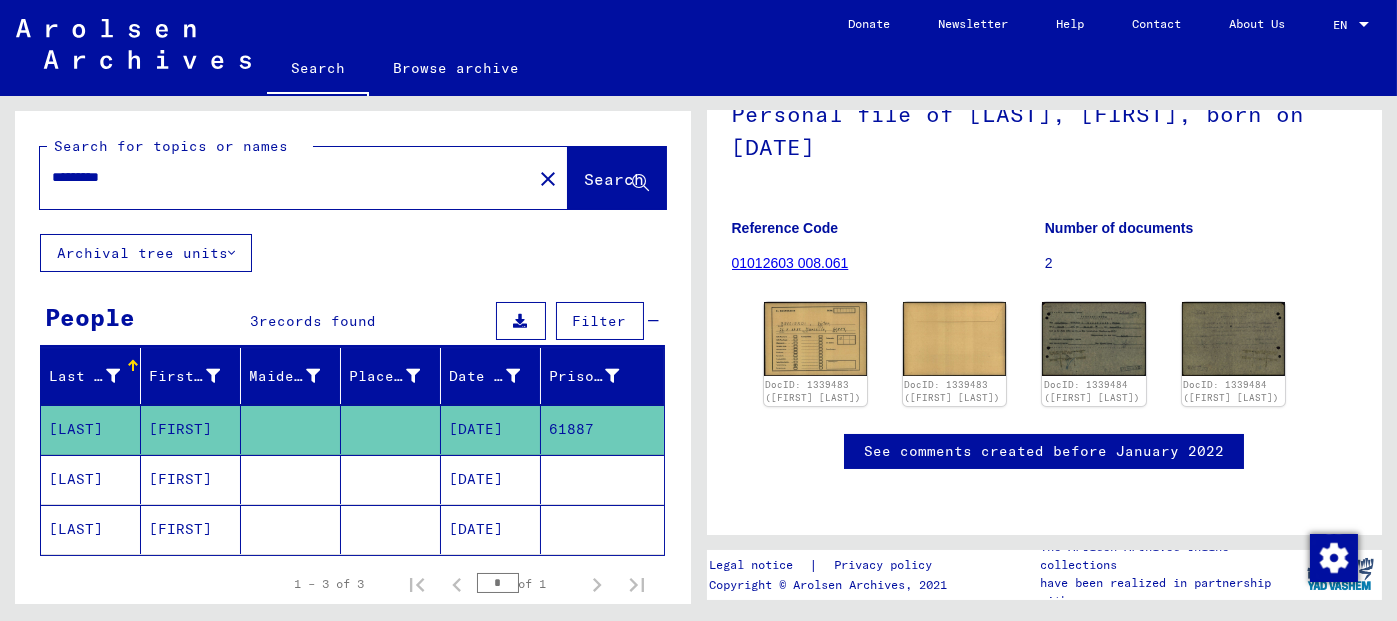 click on "close" at bounding box center (548, 179) 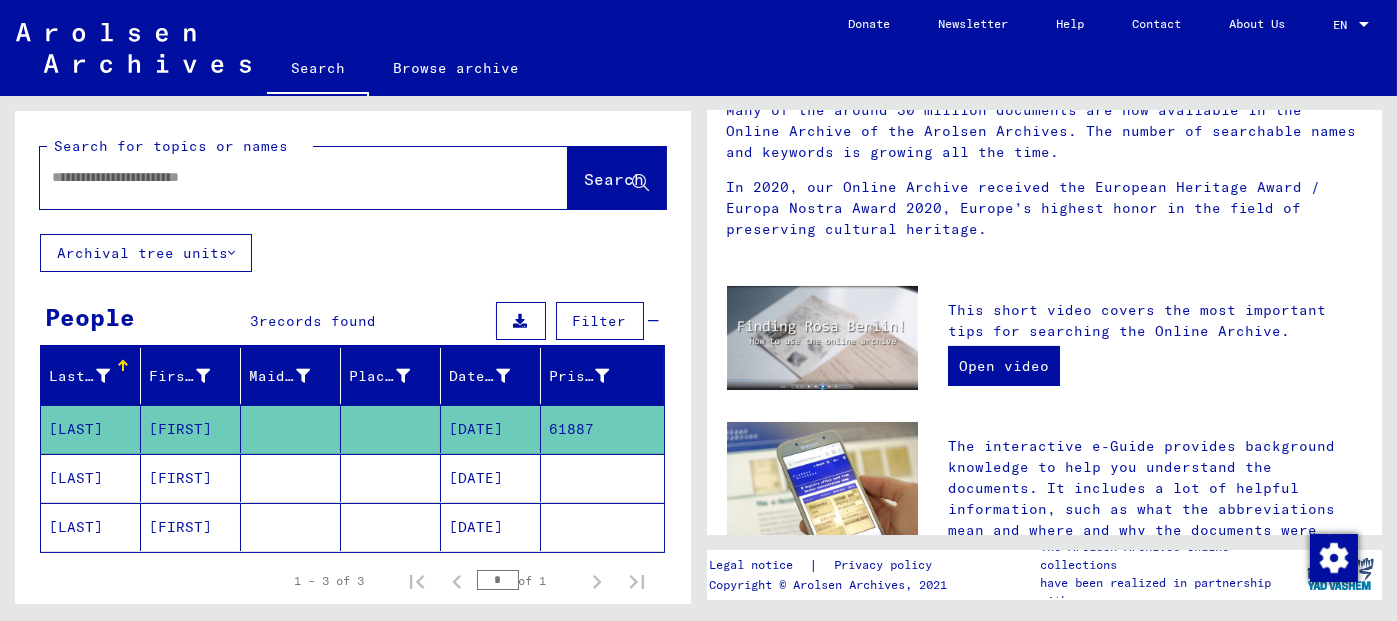 scroll, scrollTop: 0, scrollLeft: 0, axis: both 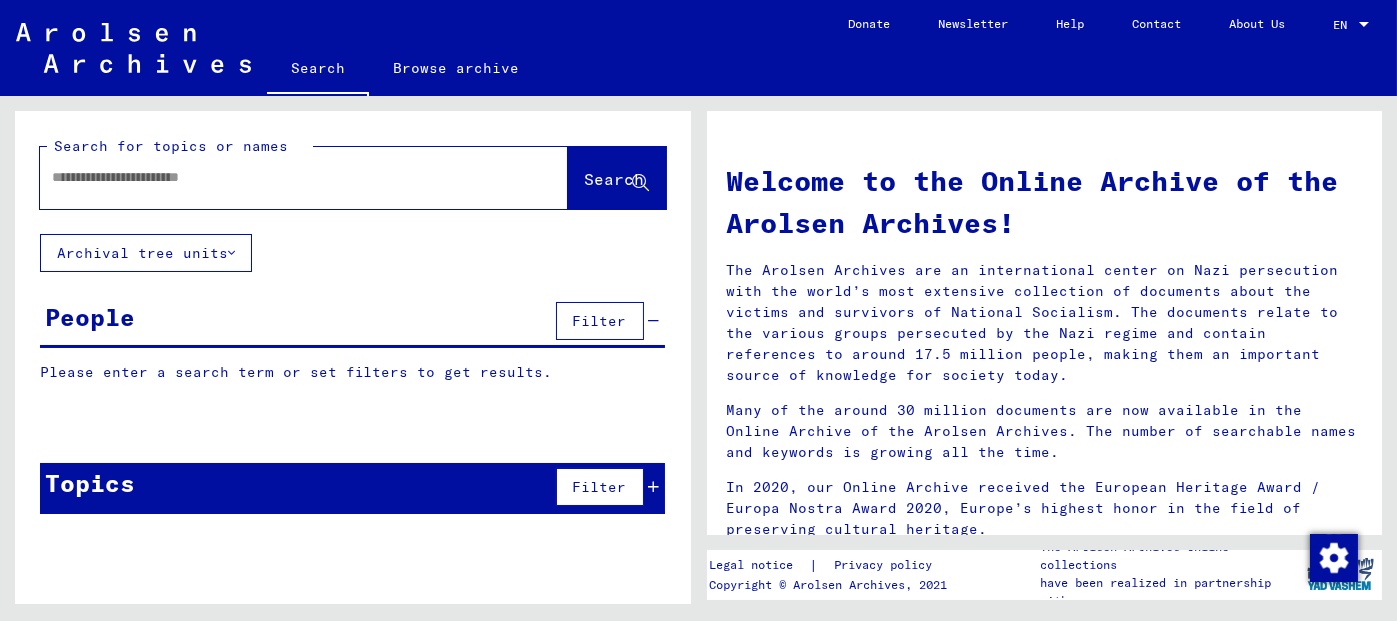 click at bounding box center [280, 177] 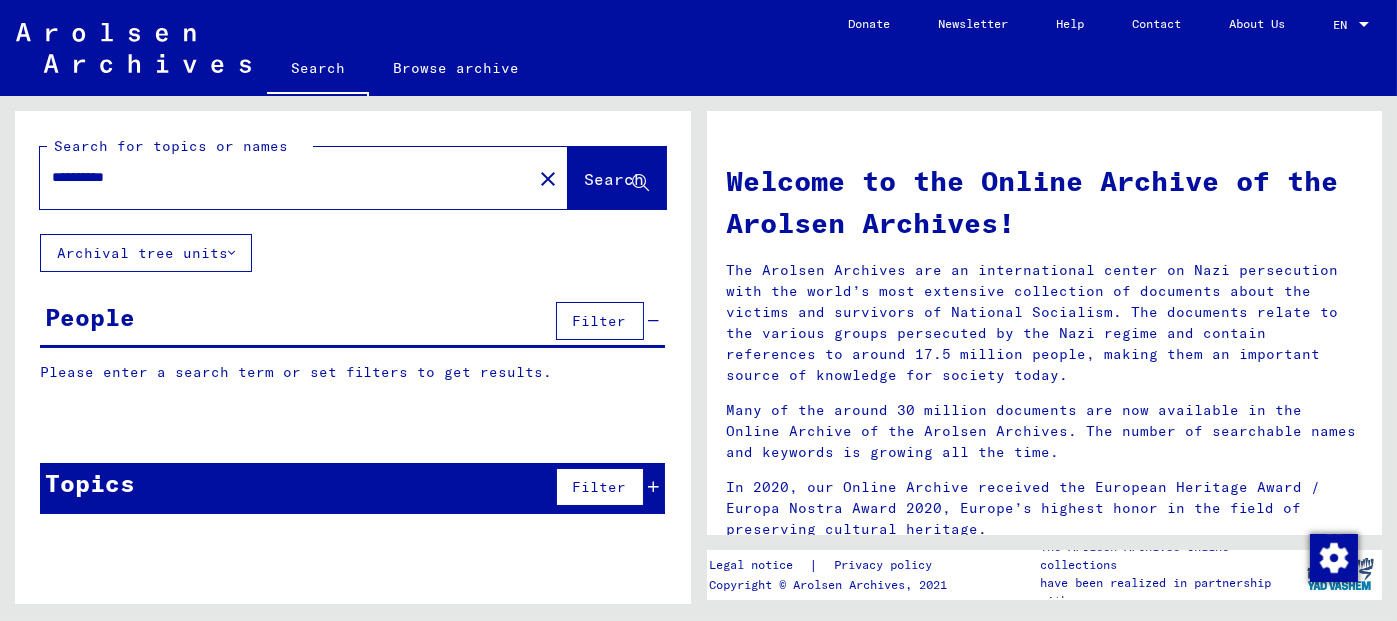 type on "*********" 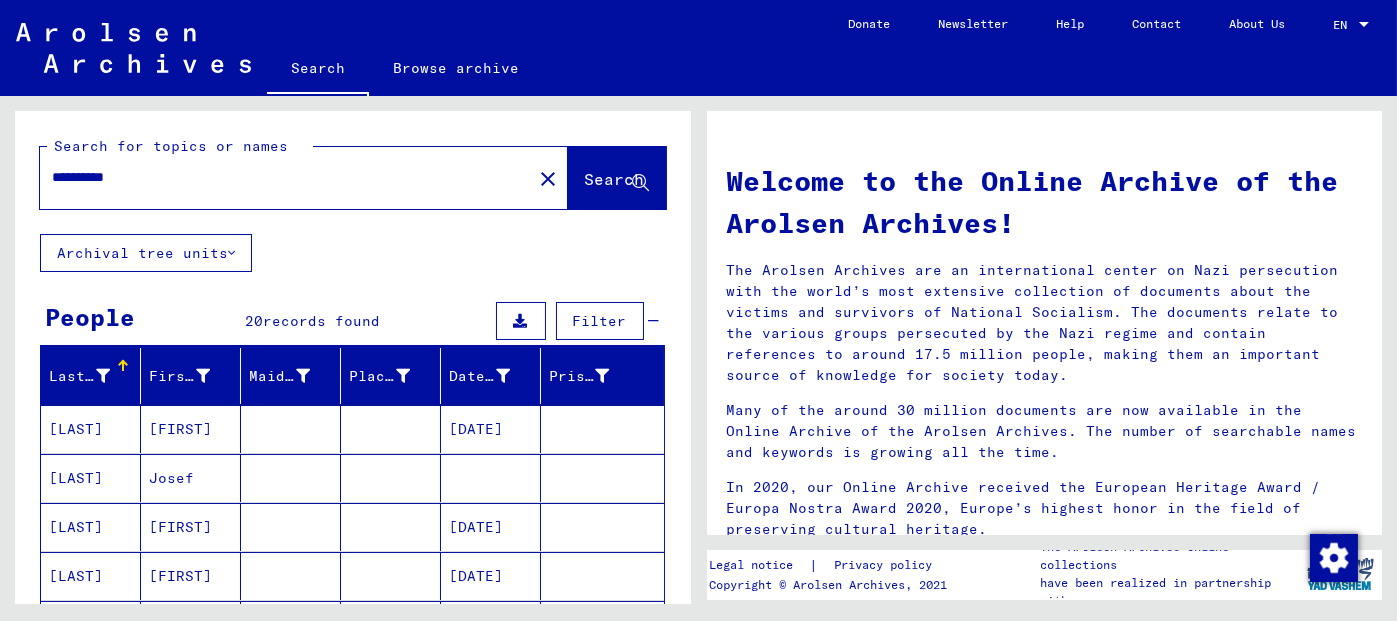 click on "Josef" at bounding box center [191, 429] 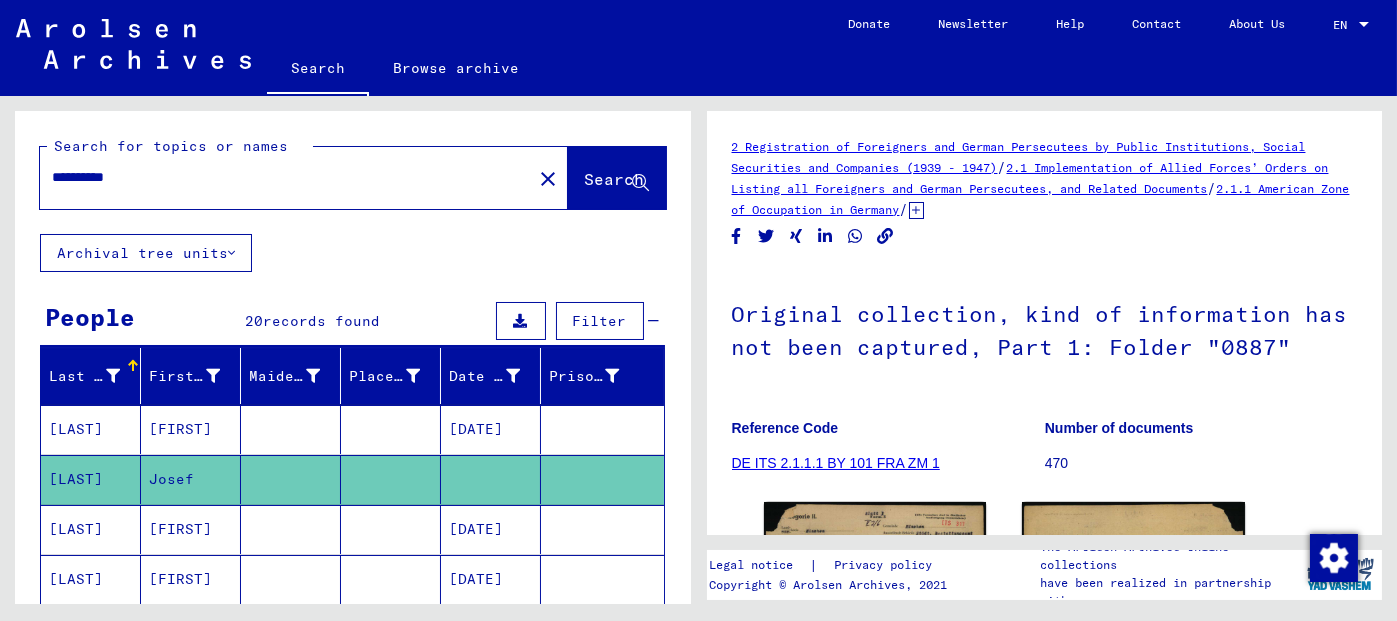scroll, scrollTop: 0, scrollLeft: 0, axis: both 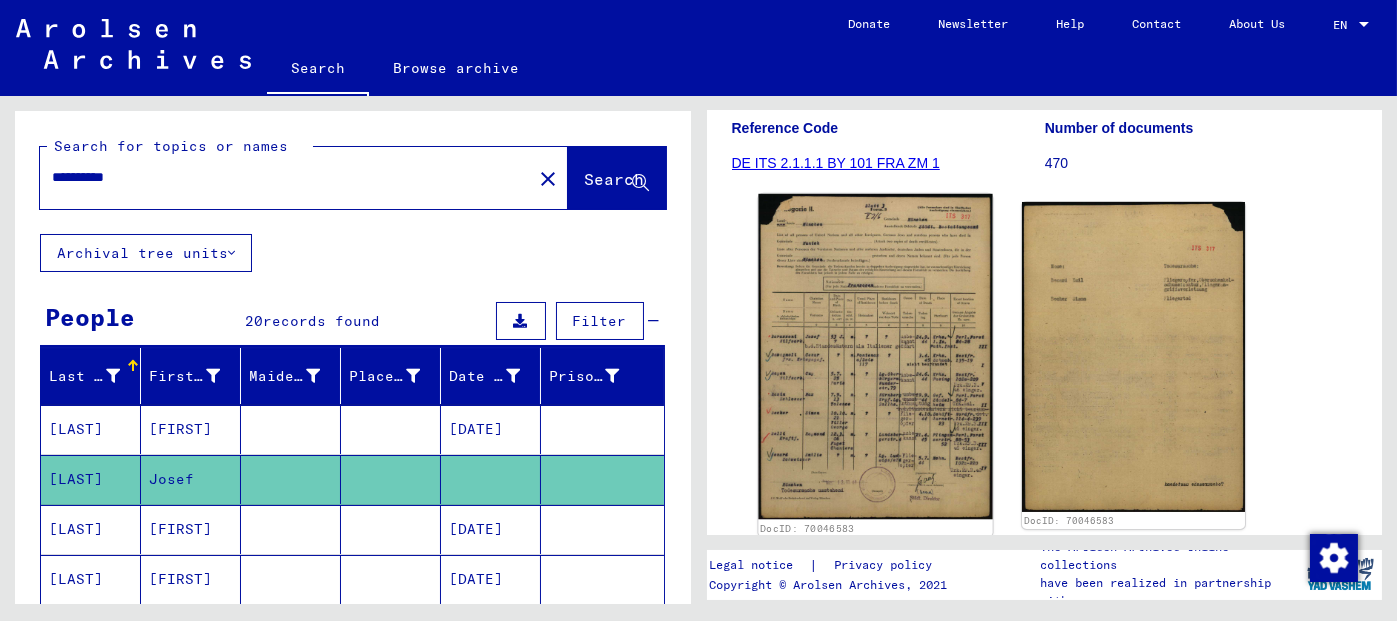 click at bounding box center (875, 357) 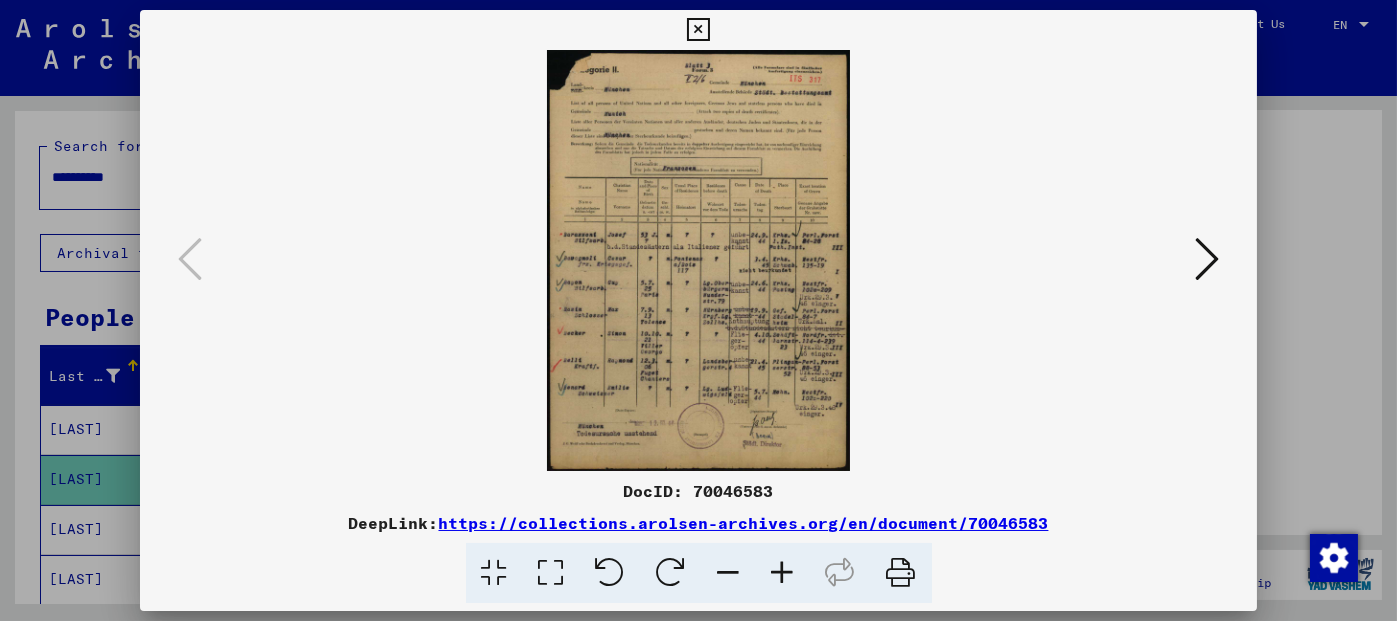click at bounding box center [783, 573] 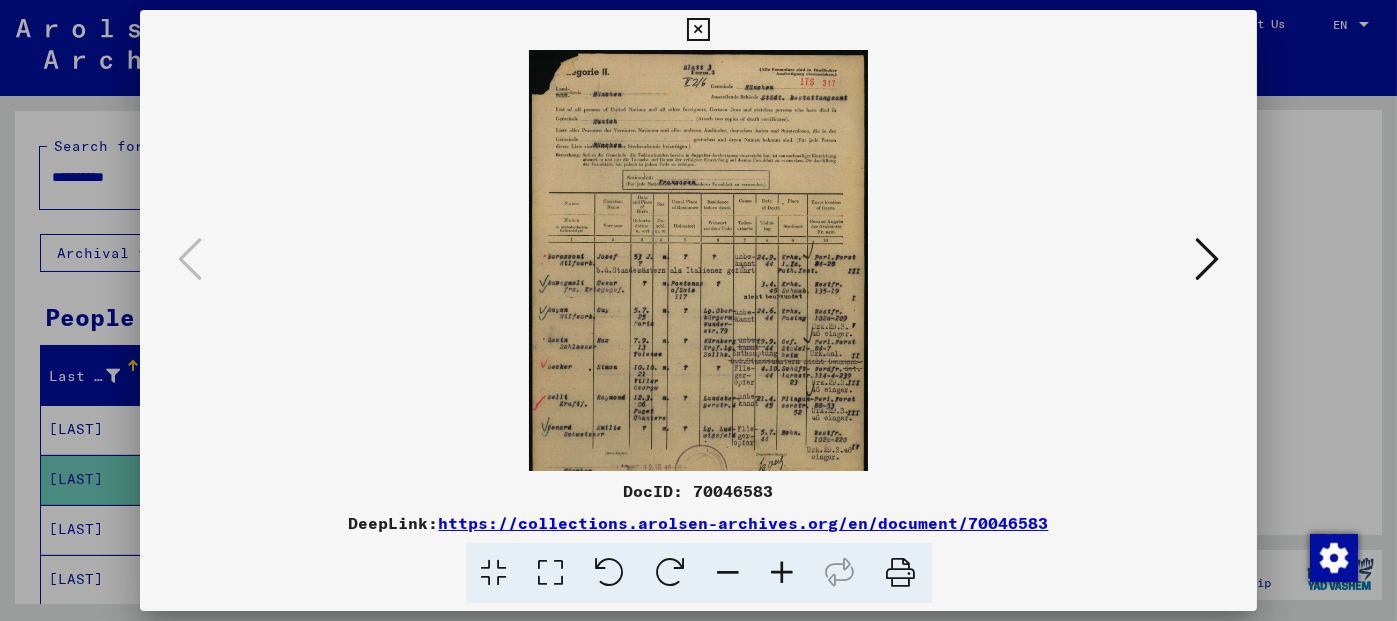 click at bounding box center [783, 573] 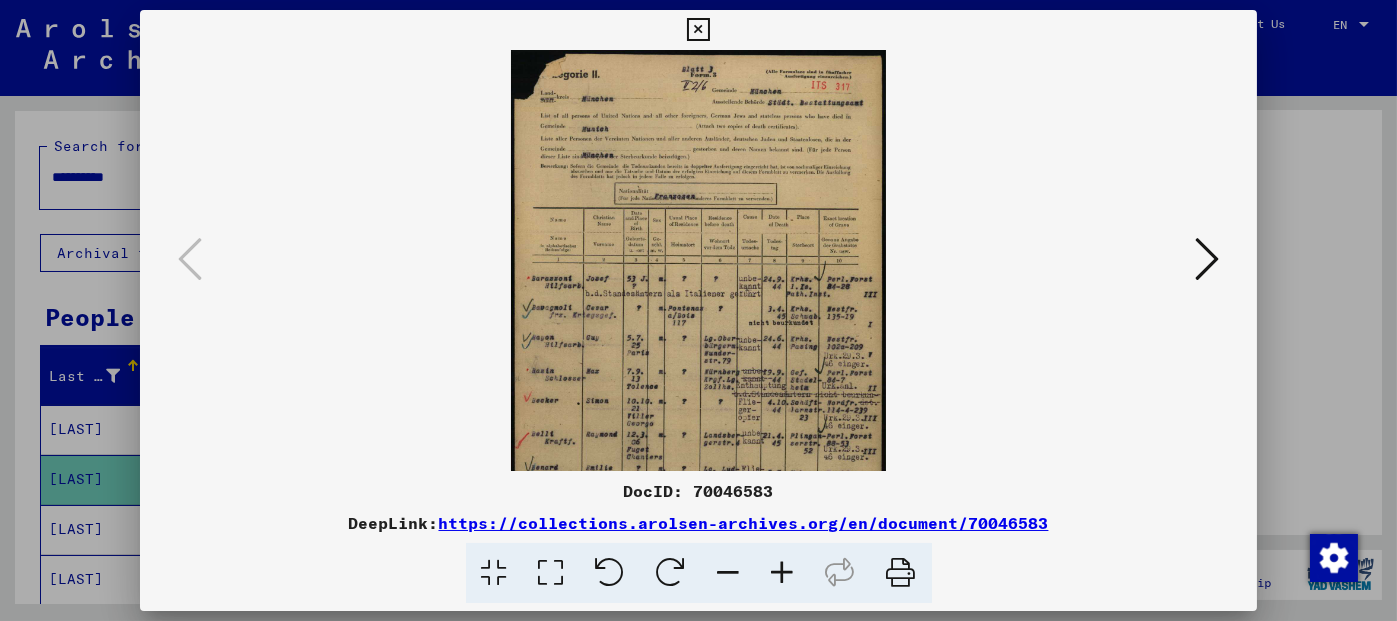 click at bounding box center (783, 573) 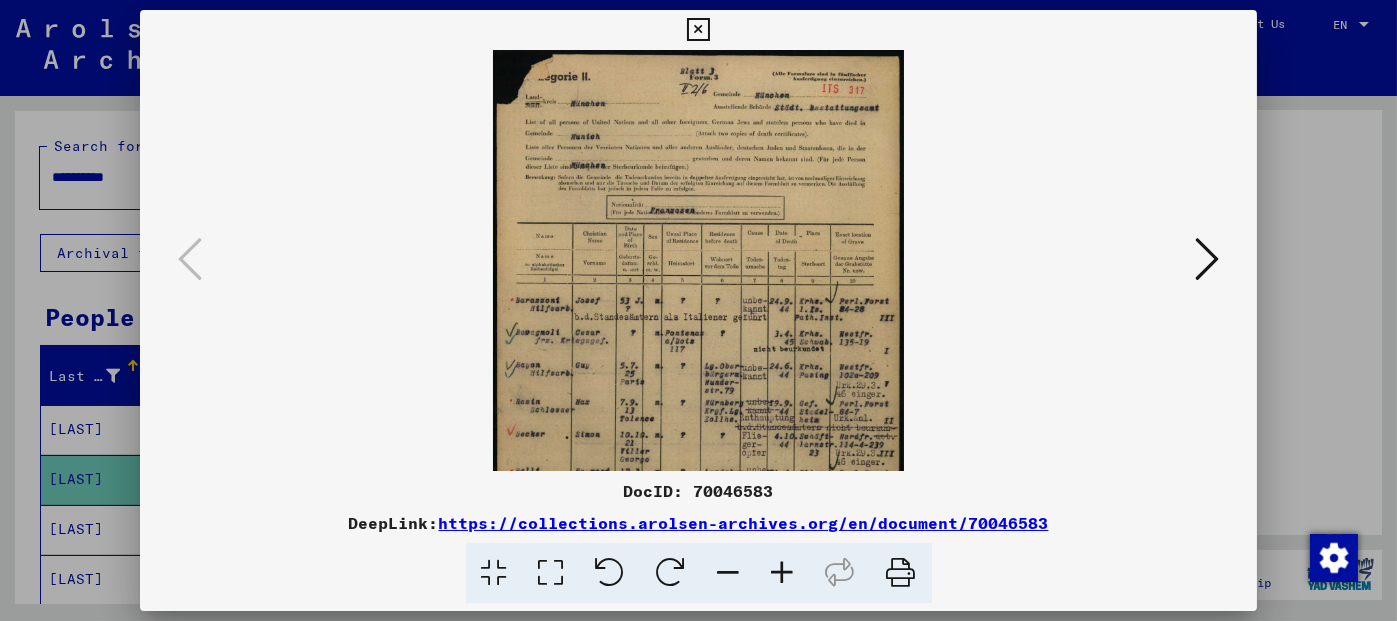 click at bounding box center [783, 573] 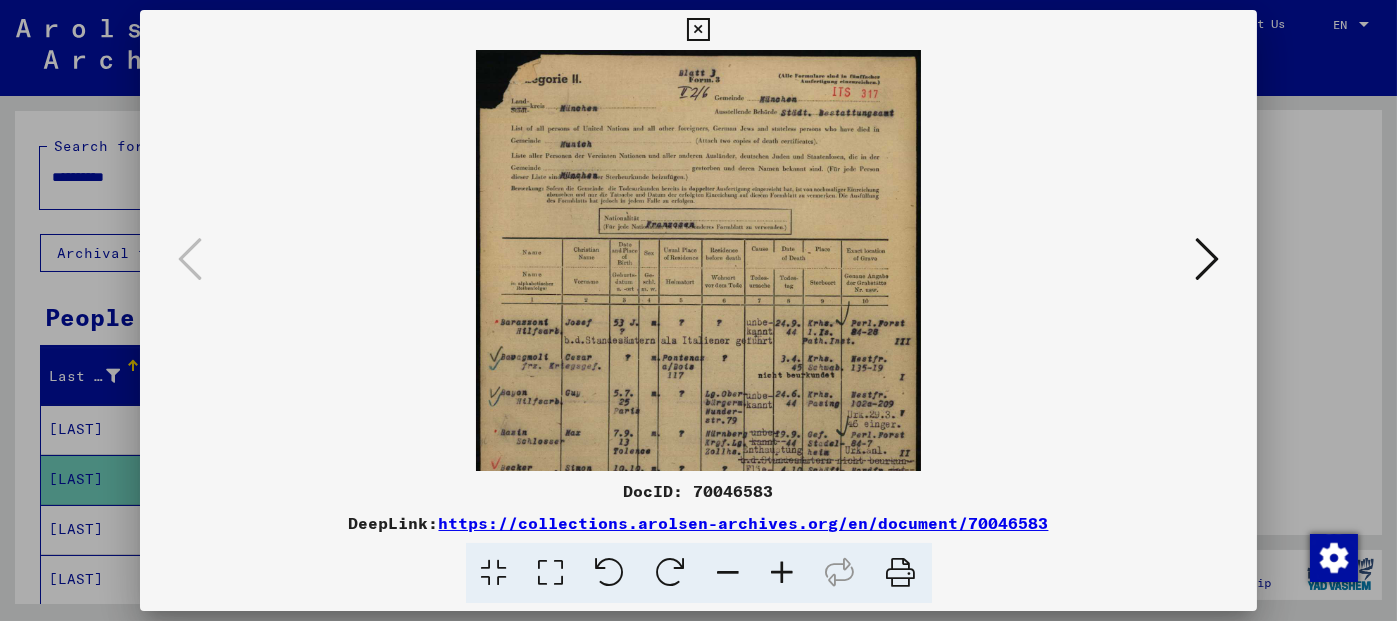 click at bounding box center (783, 573) 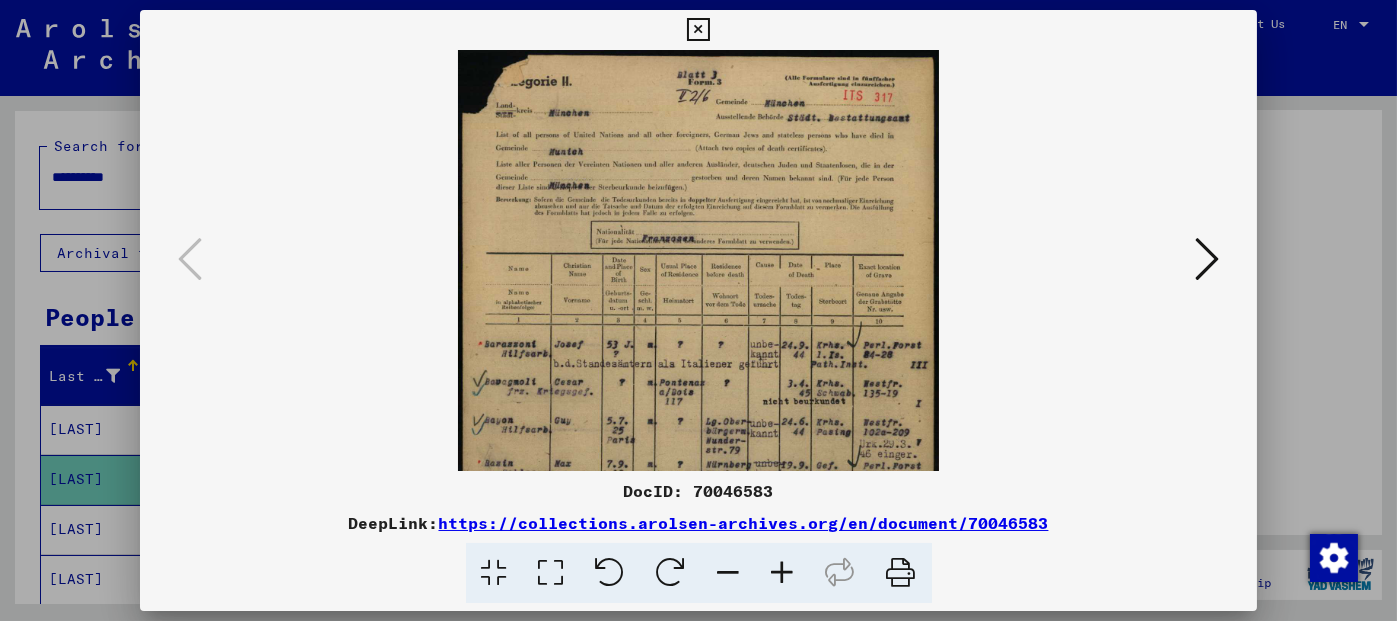 click at bounding box center [783, 573] 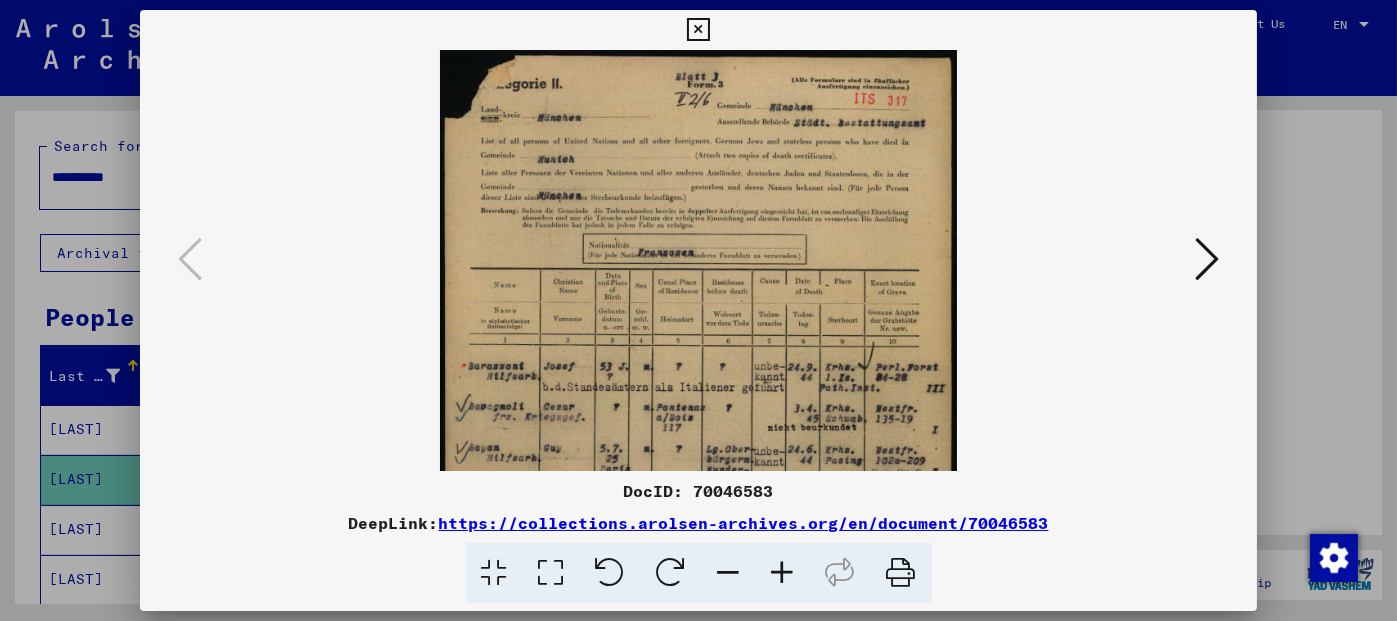 click at bounding box center (783, 573) 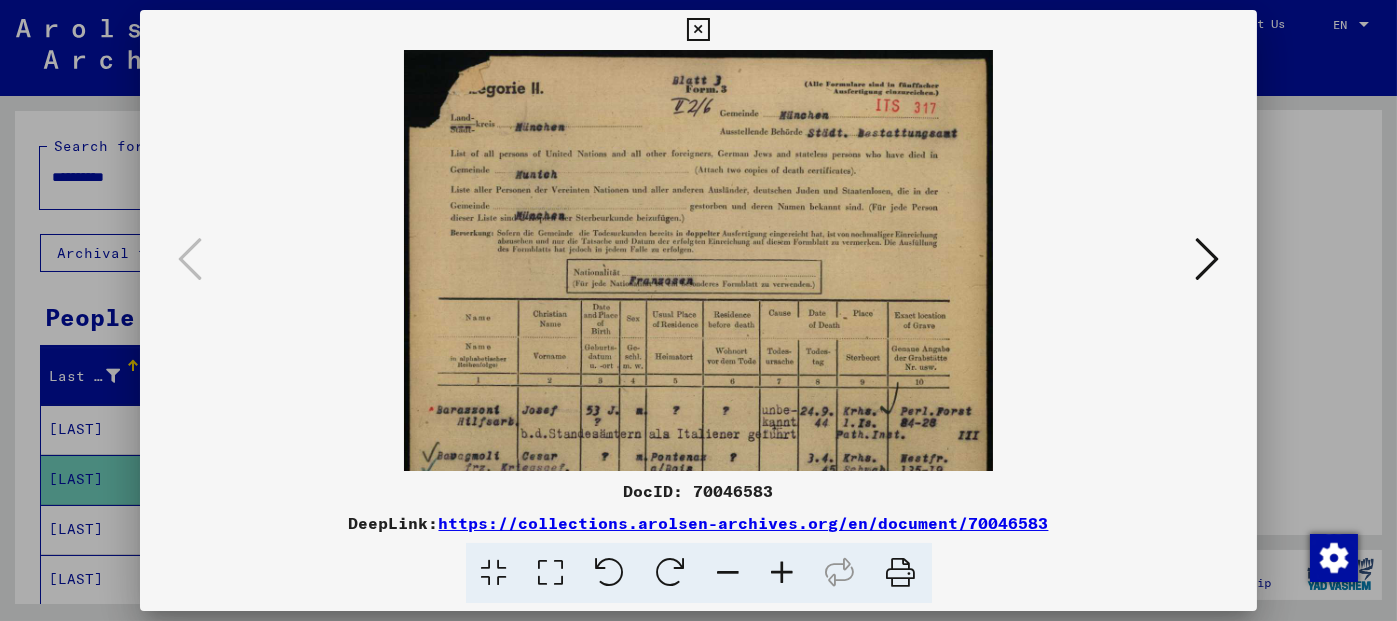 click at bounding box center (783, 573) 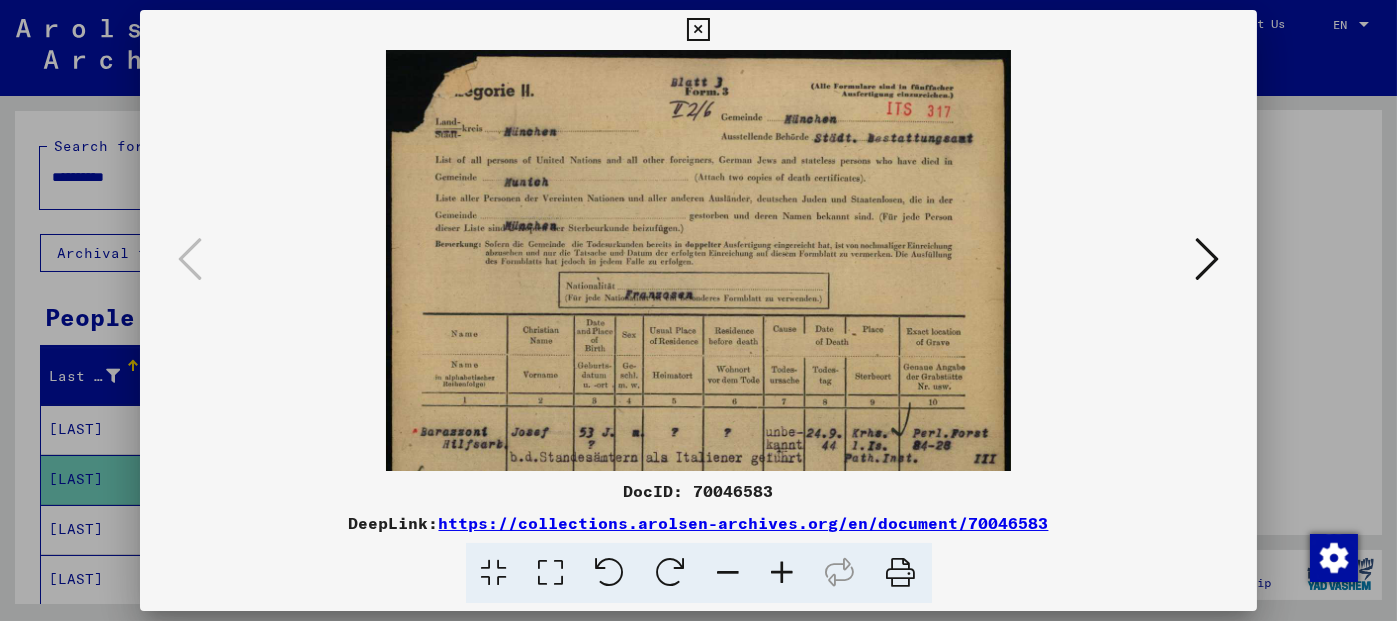 click at bounding box center (783, 573) 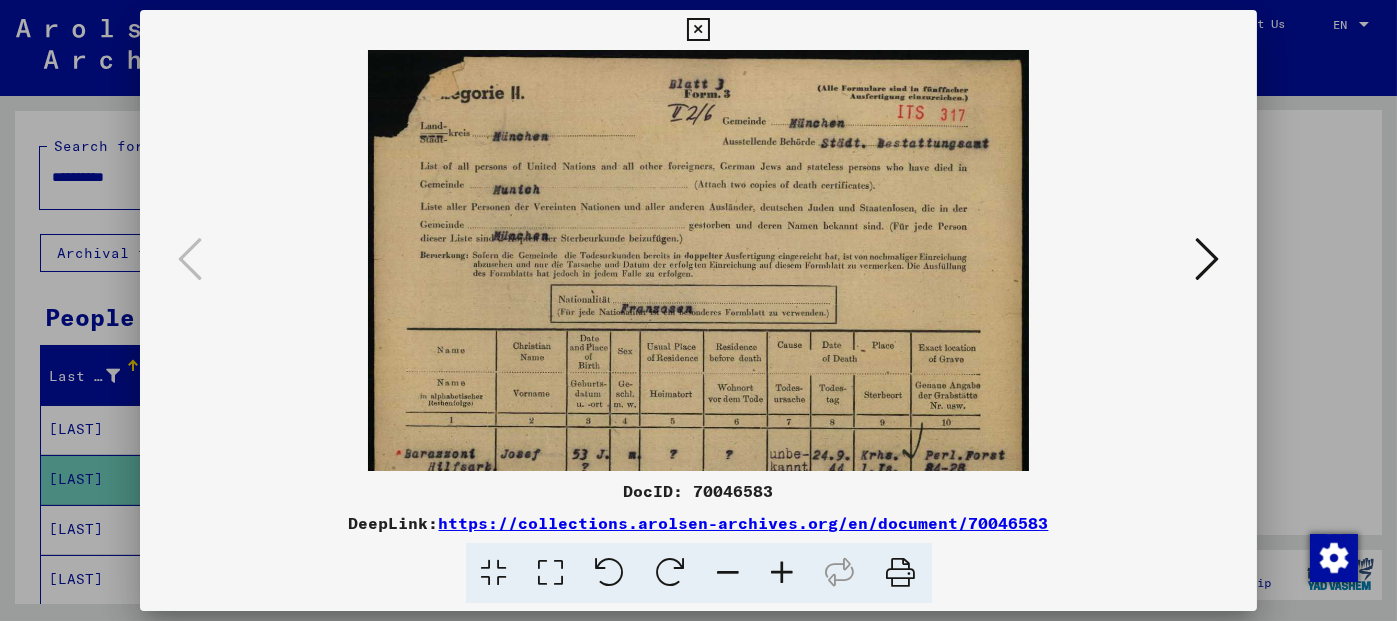 click at bounding box center (783, 573) 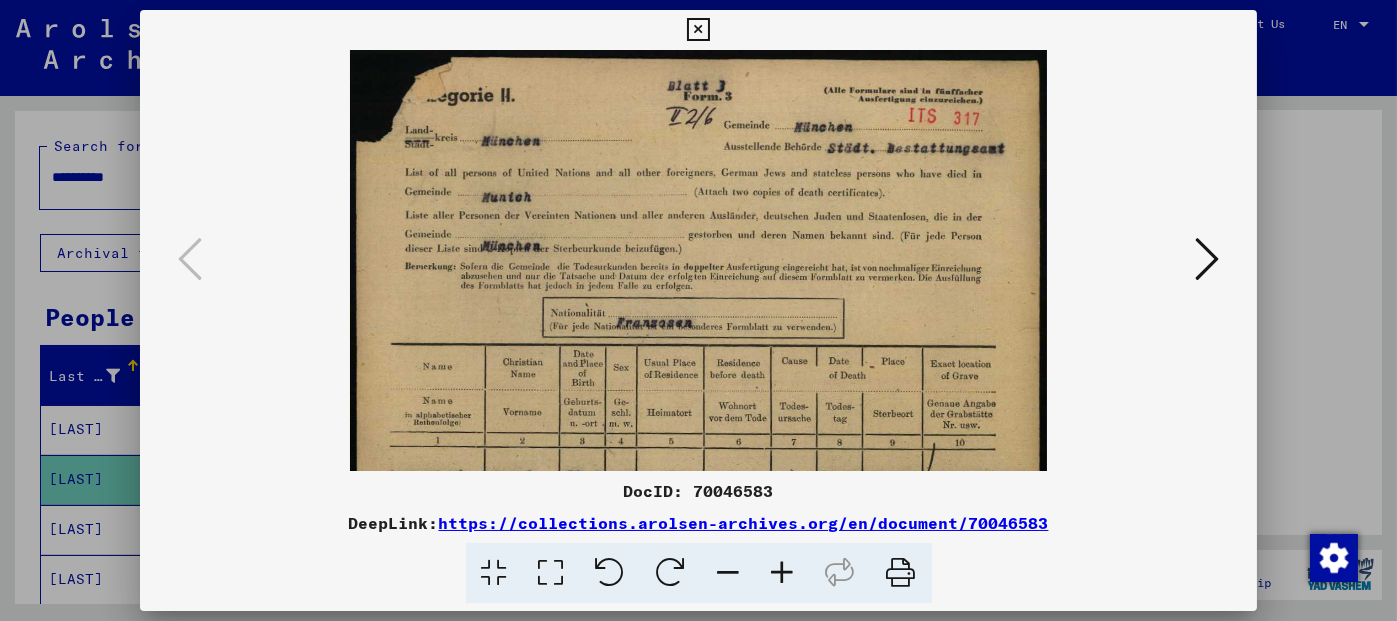click at bounding box center [783, 573] 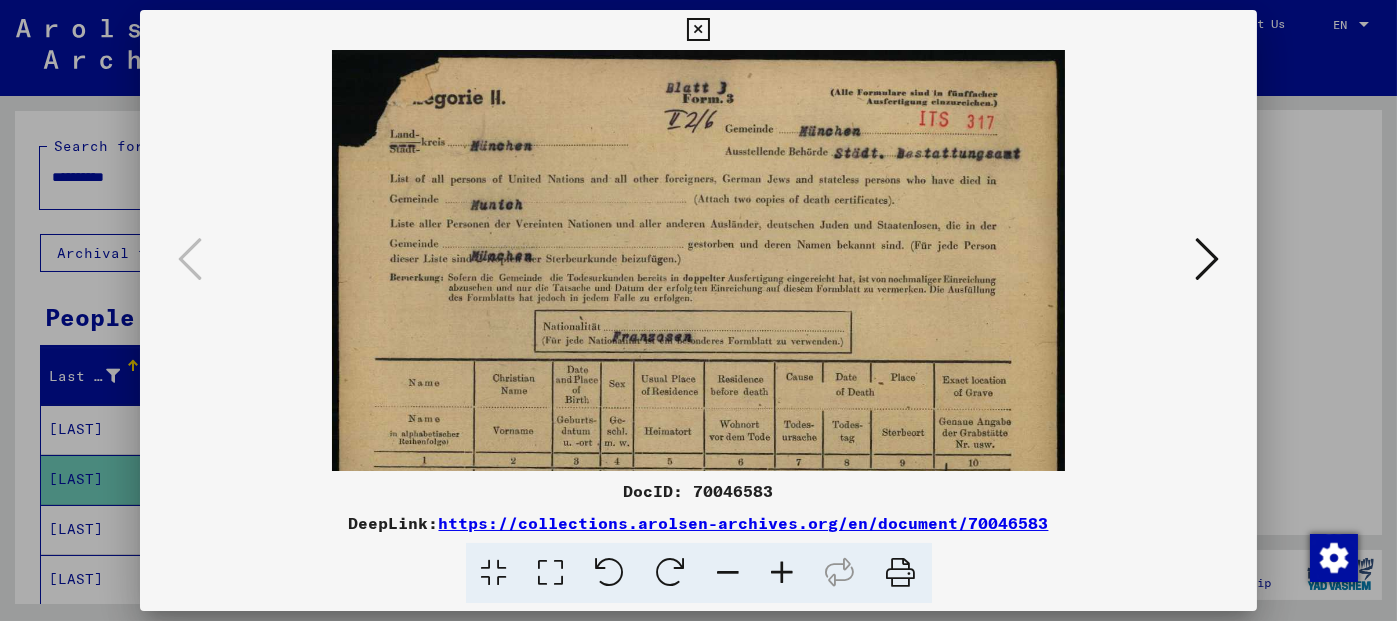 click at bounding box center [783, 573] 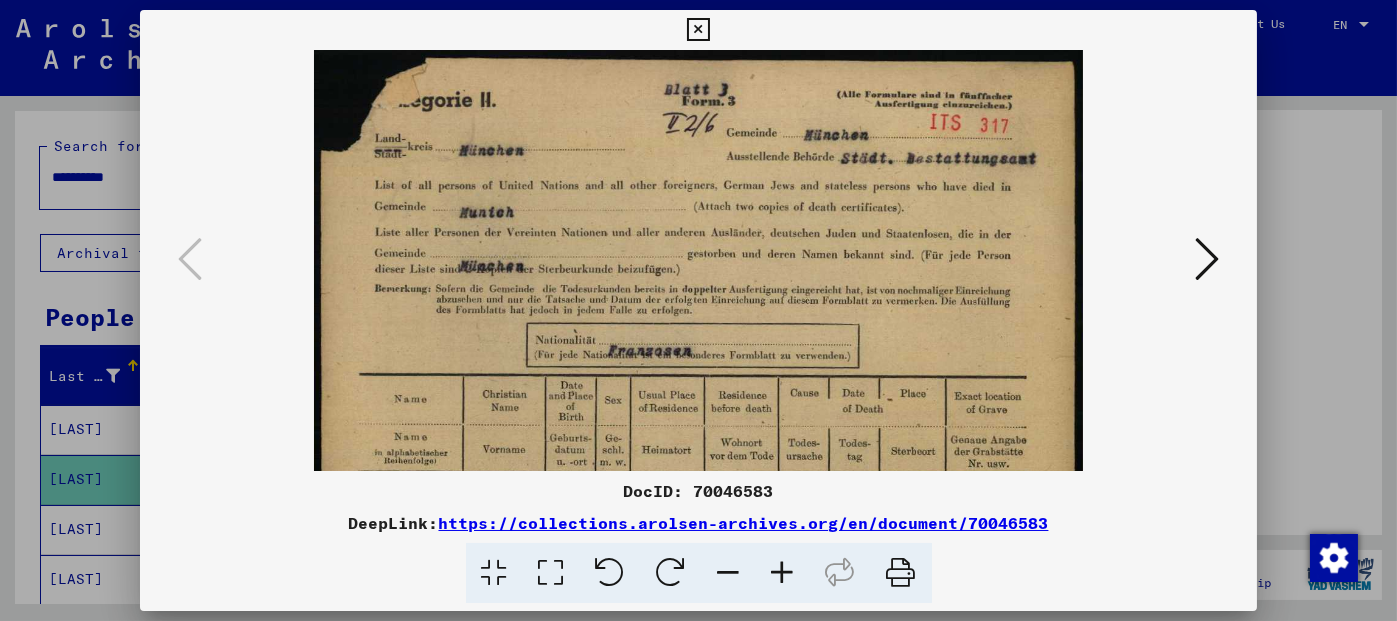 click at bounding box center (783, 573) 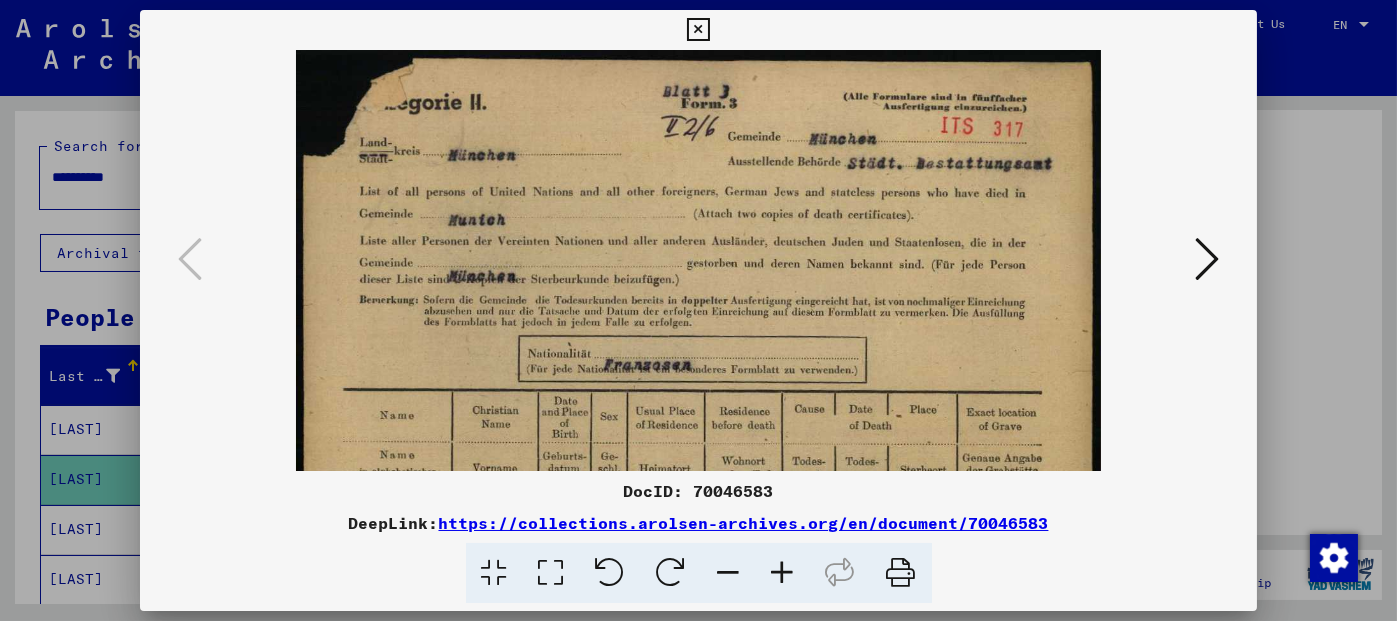 click at bounding box center [783, 573] 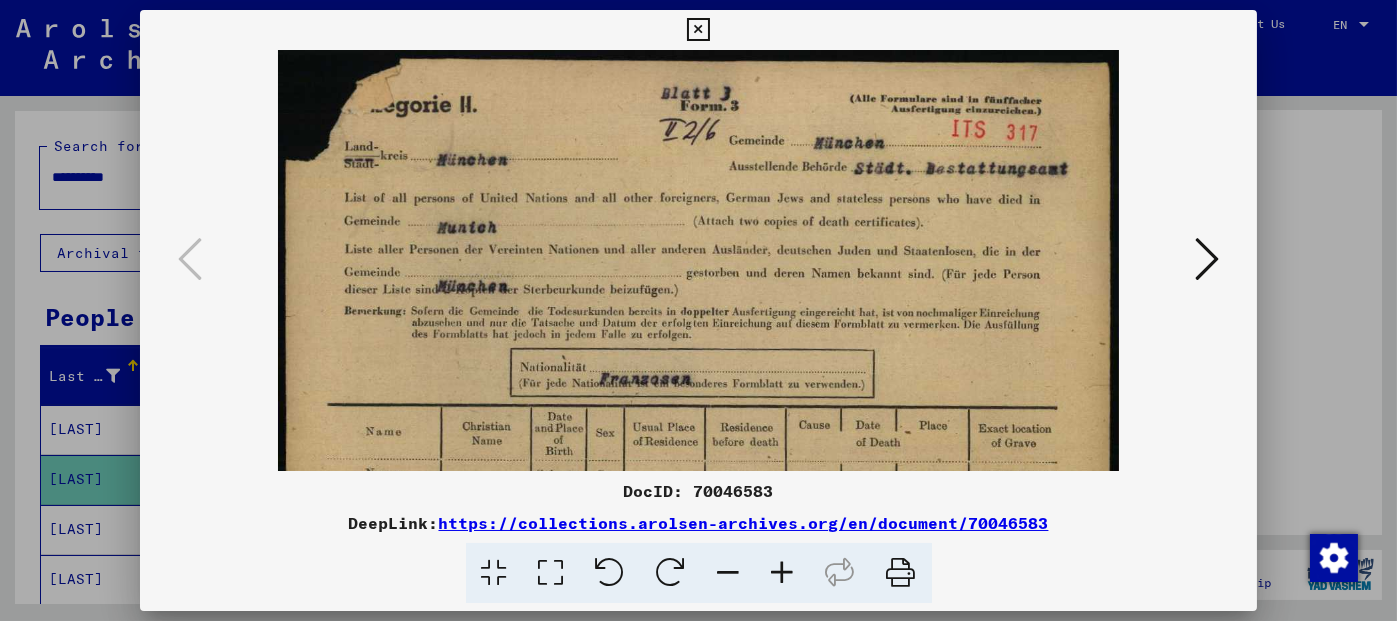 click at bounding box center (783, 573) 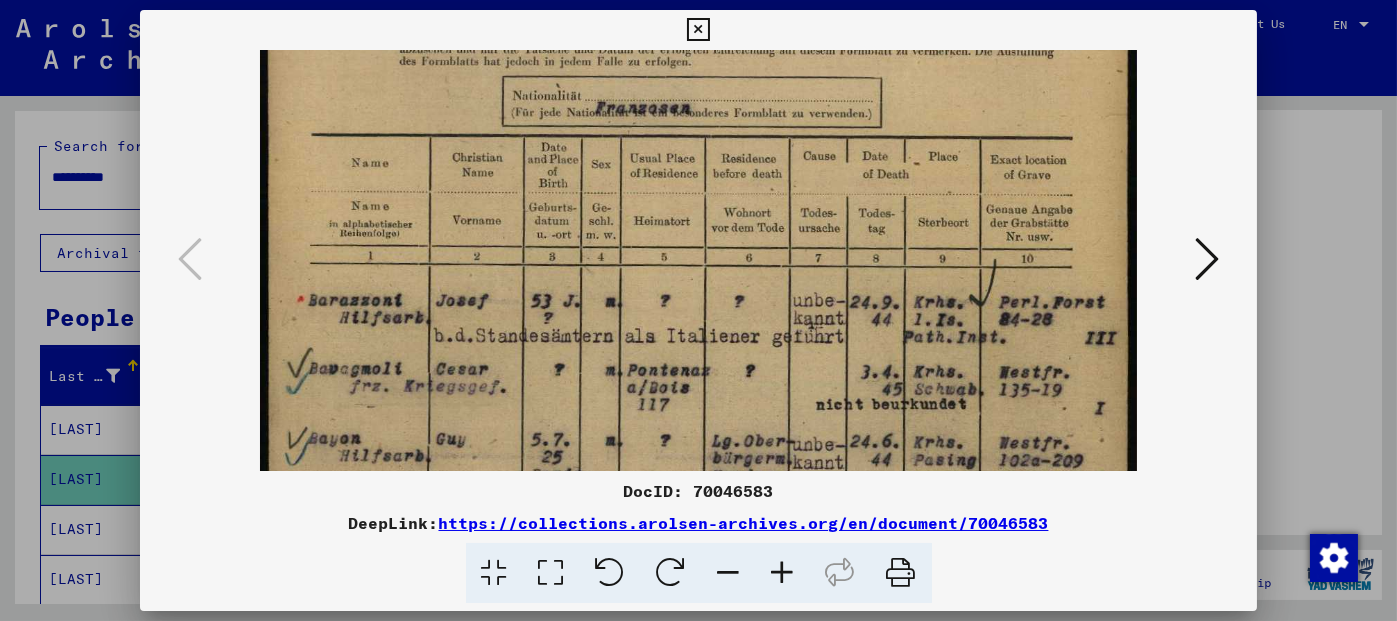 drag, startPoint x: 696, startPoint y: 315, endPoint x: 712, endPoint y: 30, distance: 285.44876 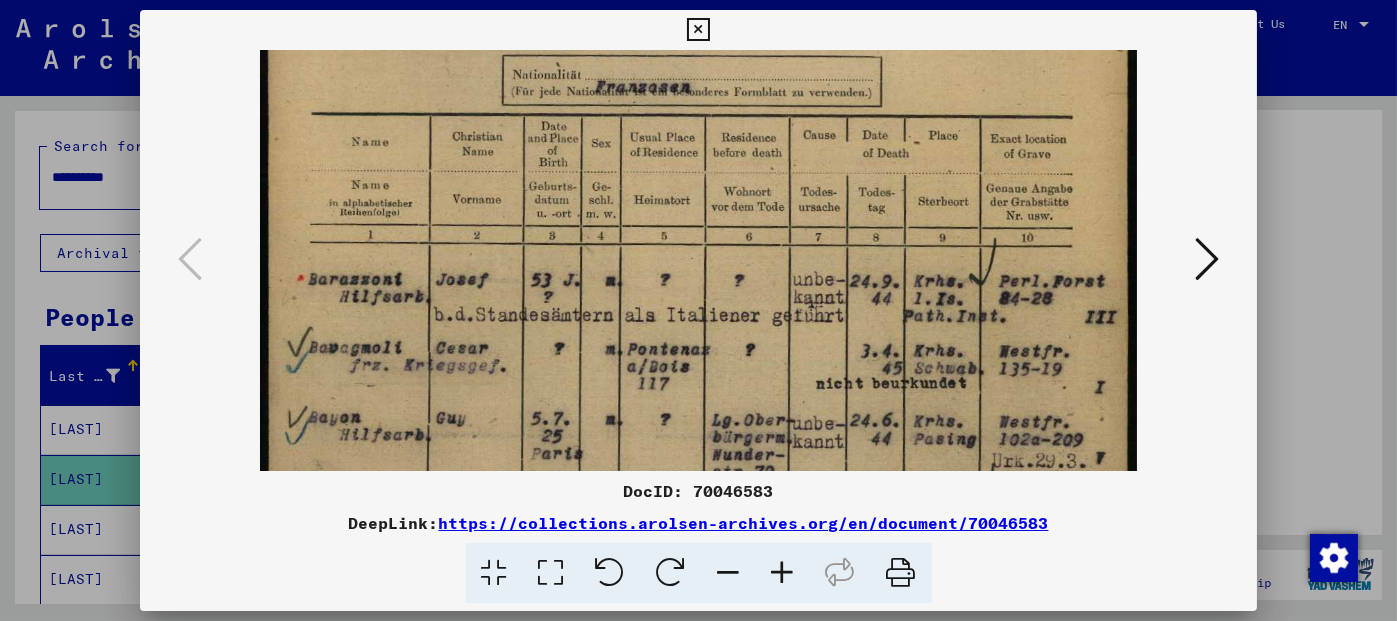 scroll, scrollTop: 329, scrollLeft: 0, axis: vertical 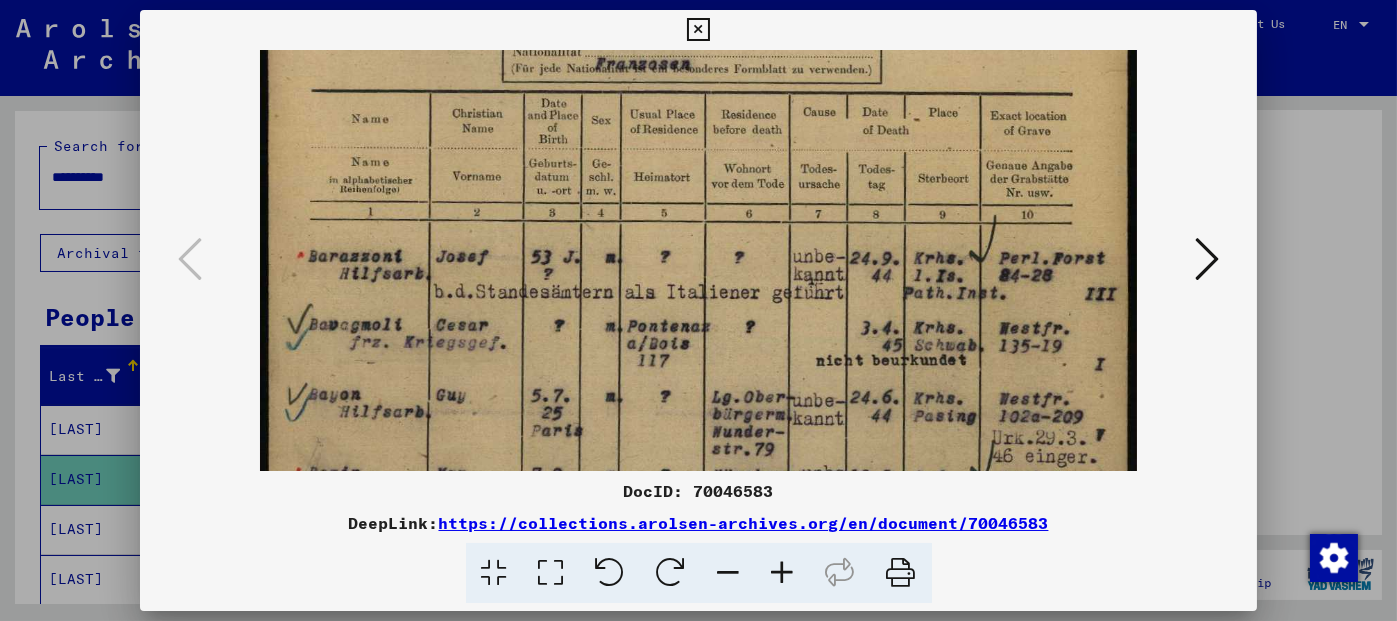 drag, startPoint x: 690, startPoint y: 271, endPoint x: 616, endPoint y: 227, distance: 86.09297 